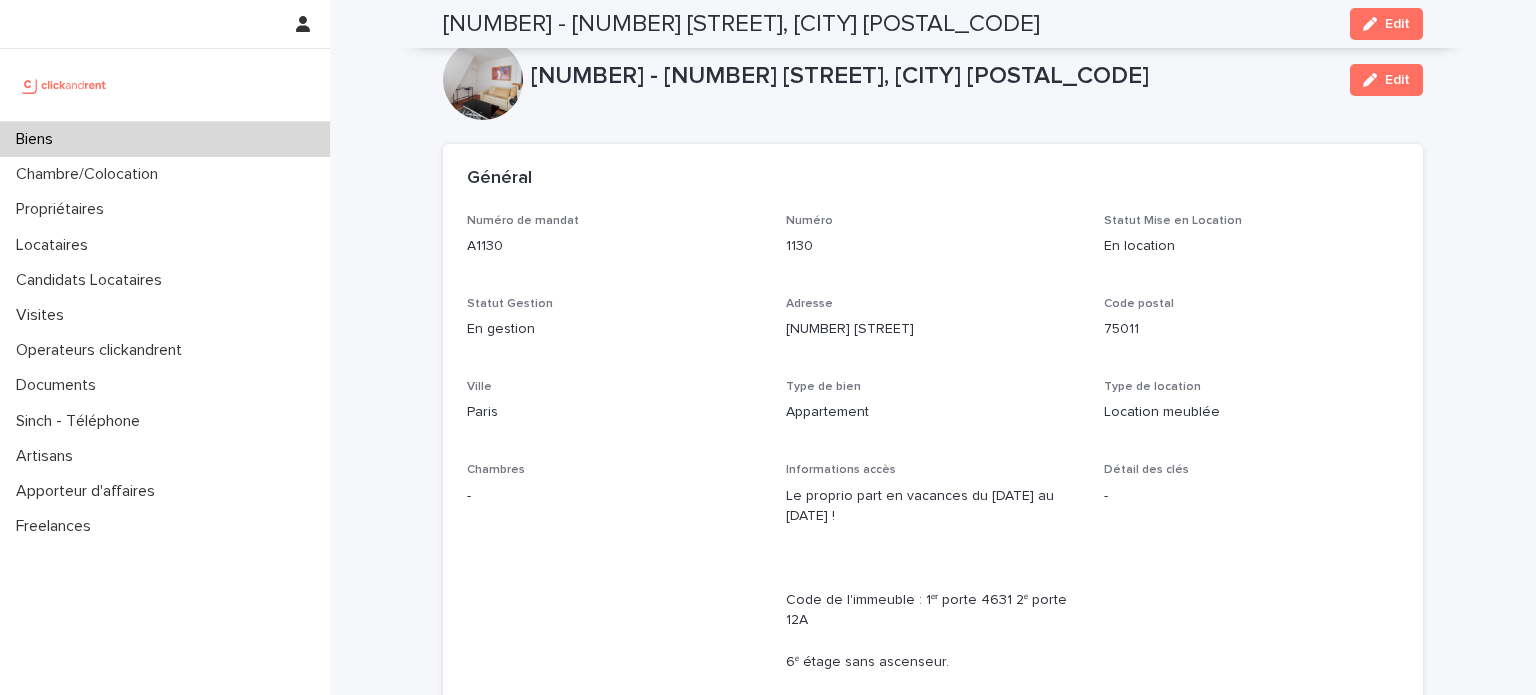 scroll, scrollTop: 0, scrollLeft: 0, axis: both 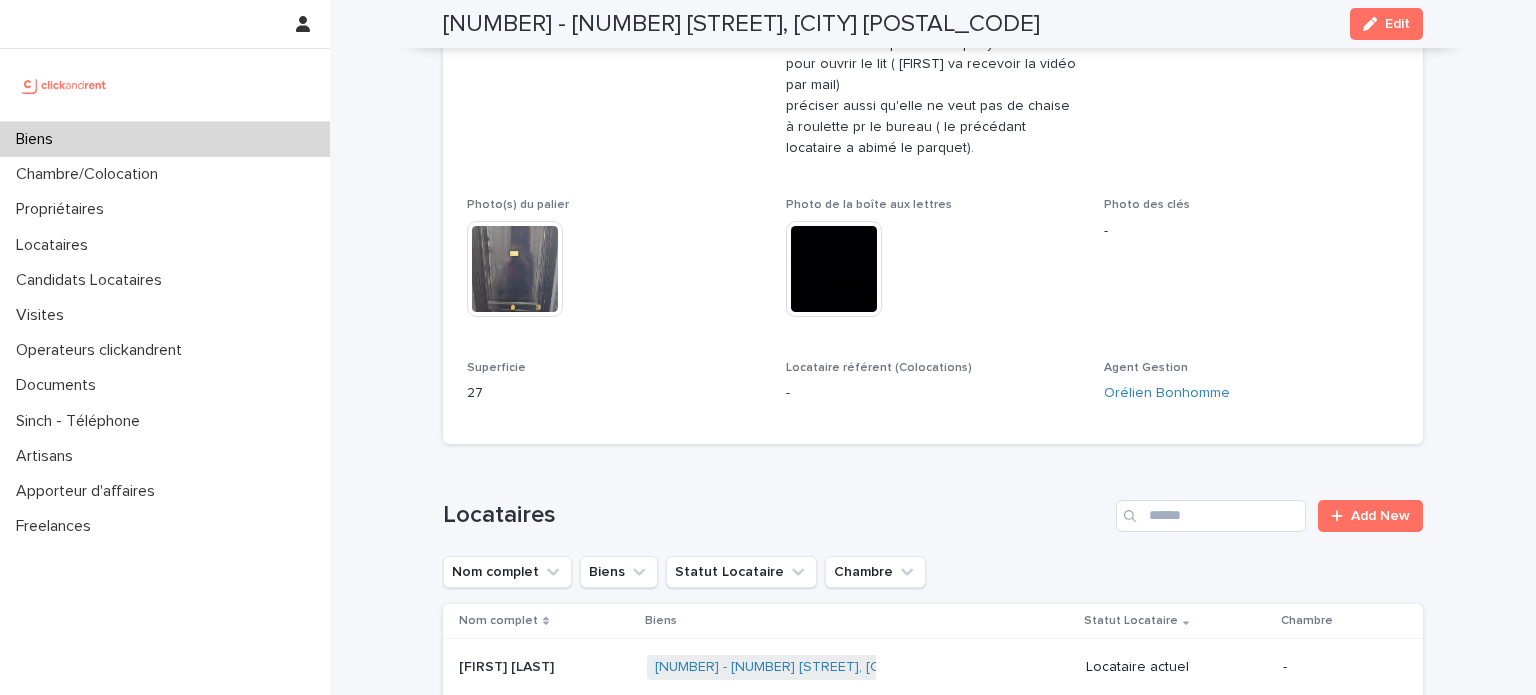click on "Biens" at bounding box center [165, 139] 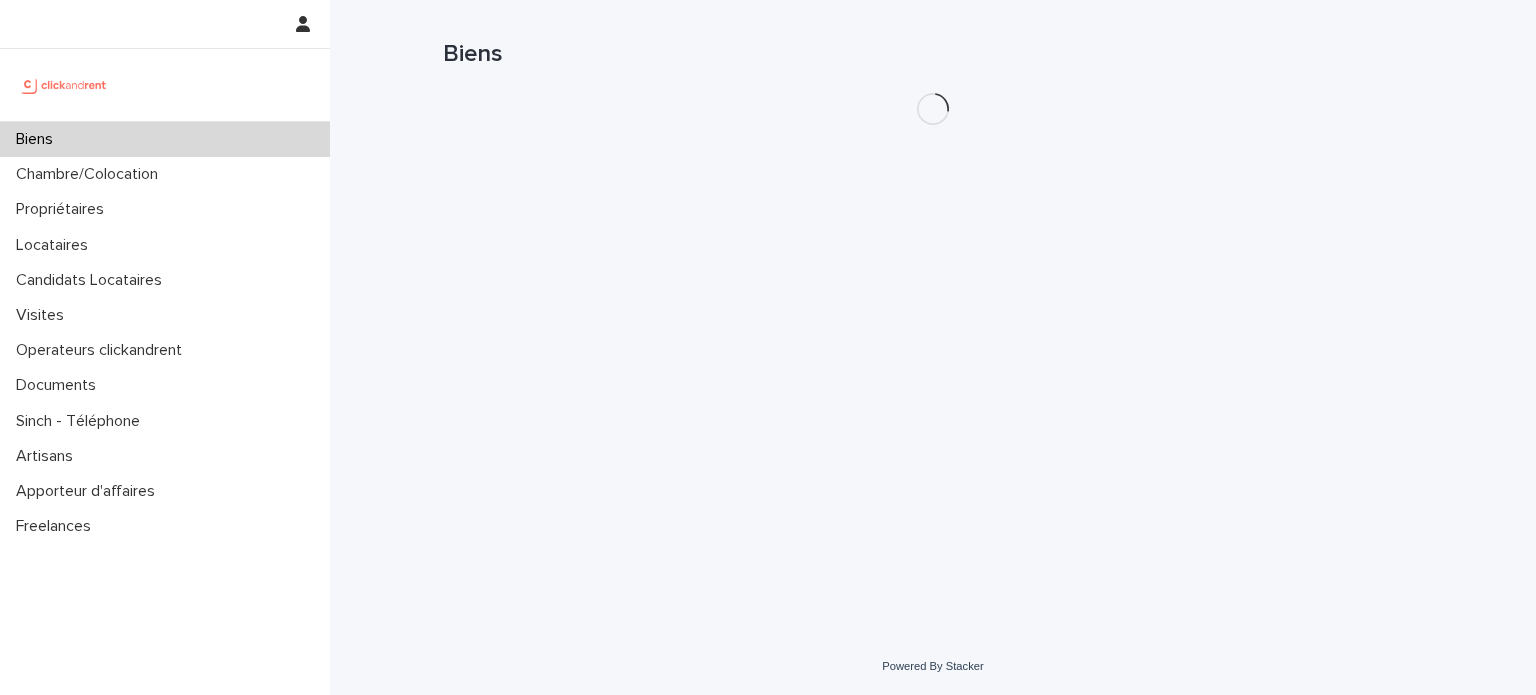 scroll, scrollTop: 0, scrollLeft: 0, axis: both 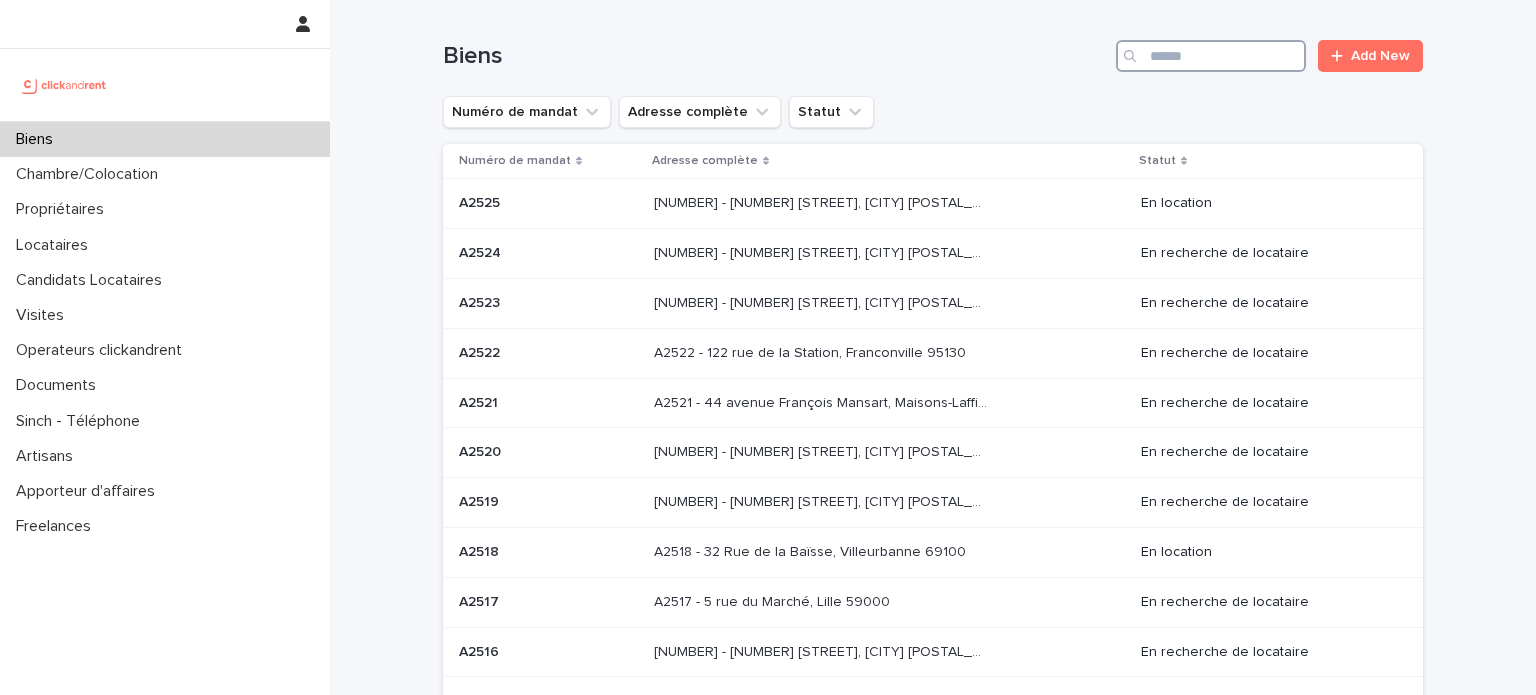 click at bounding box center [1211, 56] 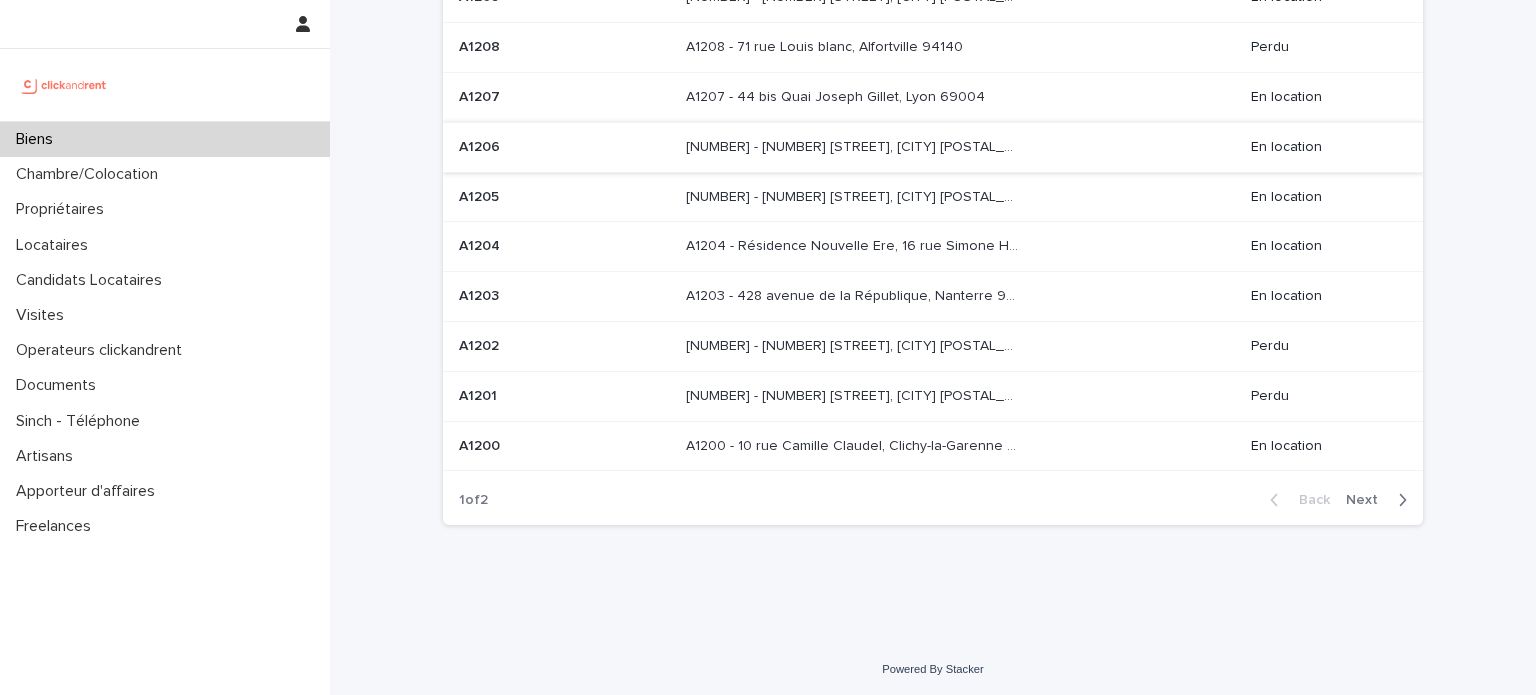 scroll, scrollTop: 205, scrollLeft: 0, axis: vertical 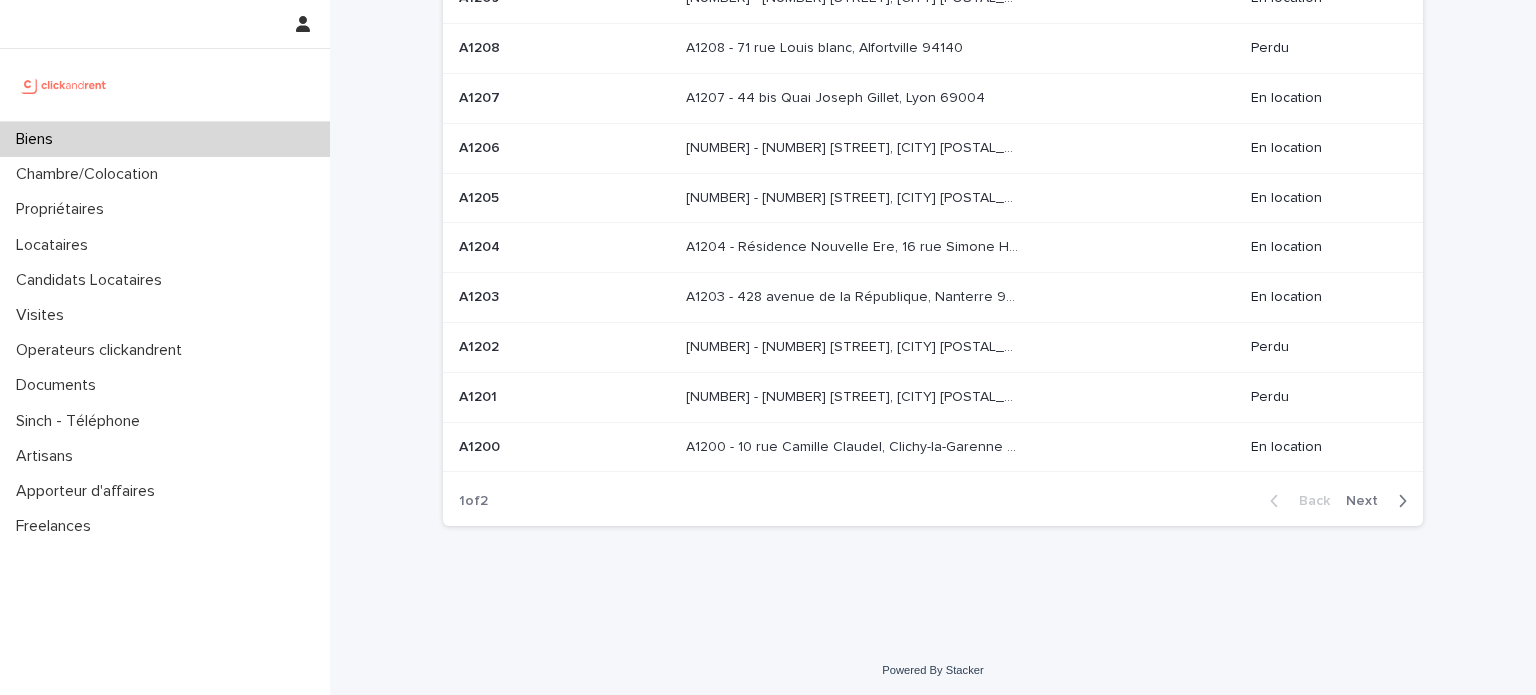 type on "****" 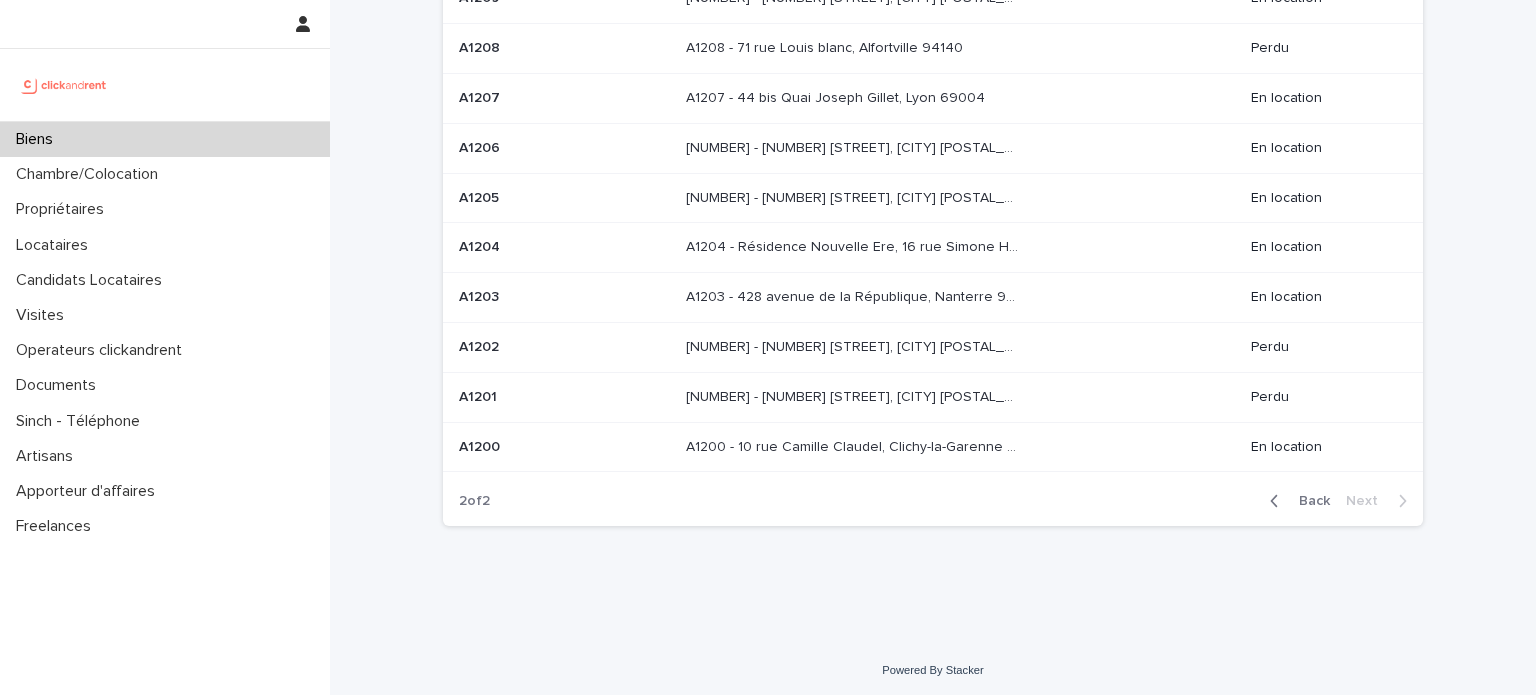 scroll, scrollTop: 0, scrollLeft: 0, axis: both 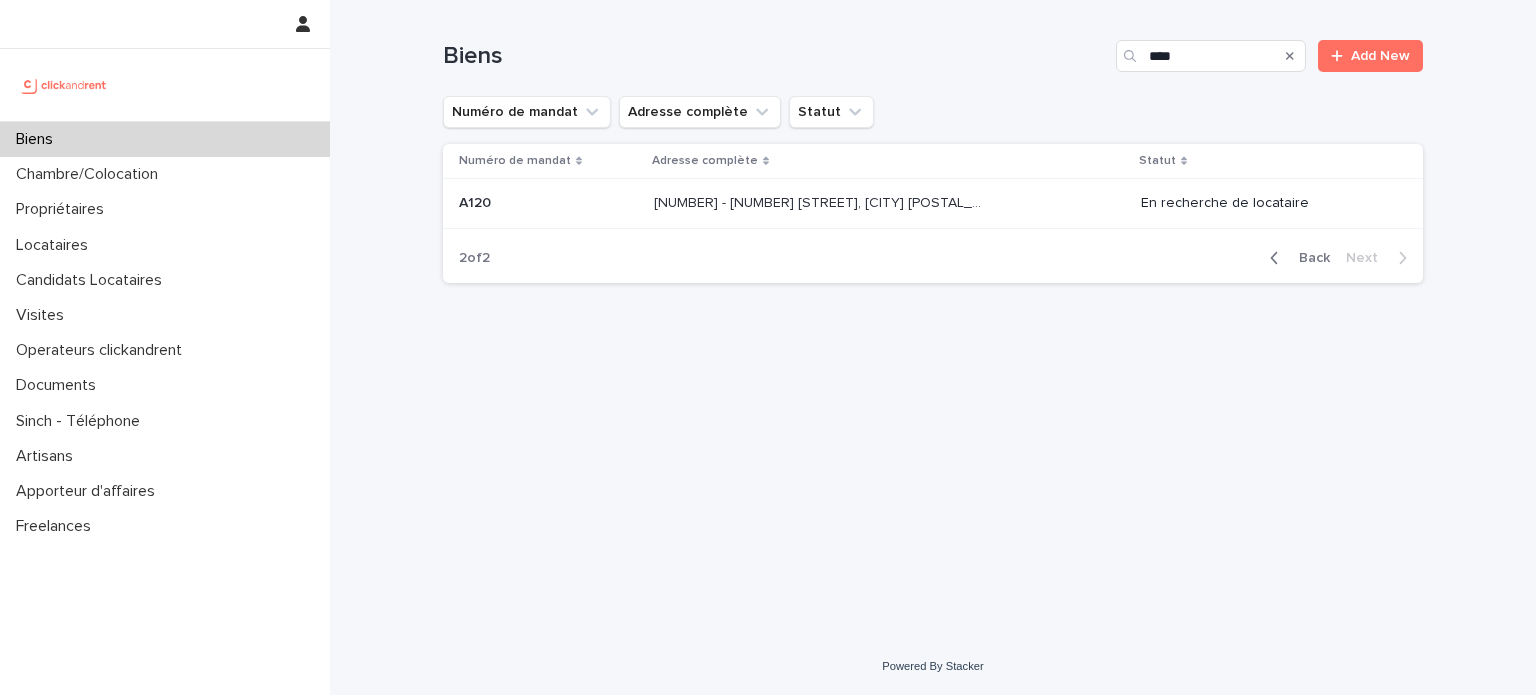 click on "A120 - [NUMBER] [STREET], [CITY] [POSTAL_CODE]" at bounding box center [822, 201] 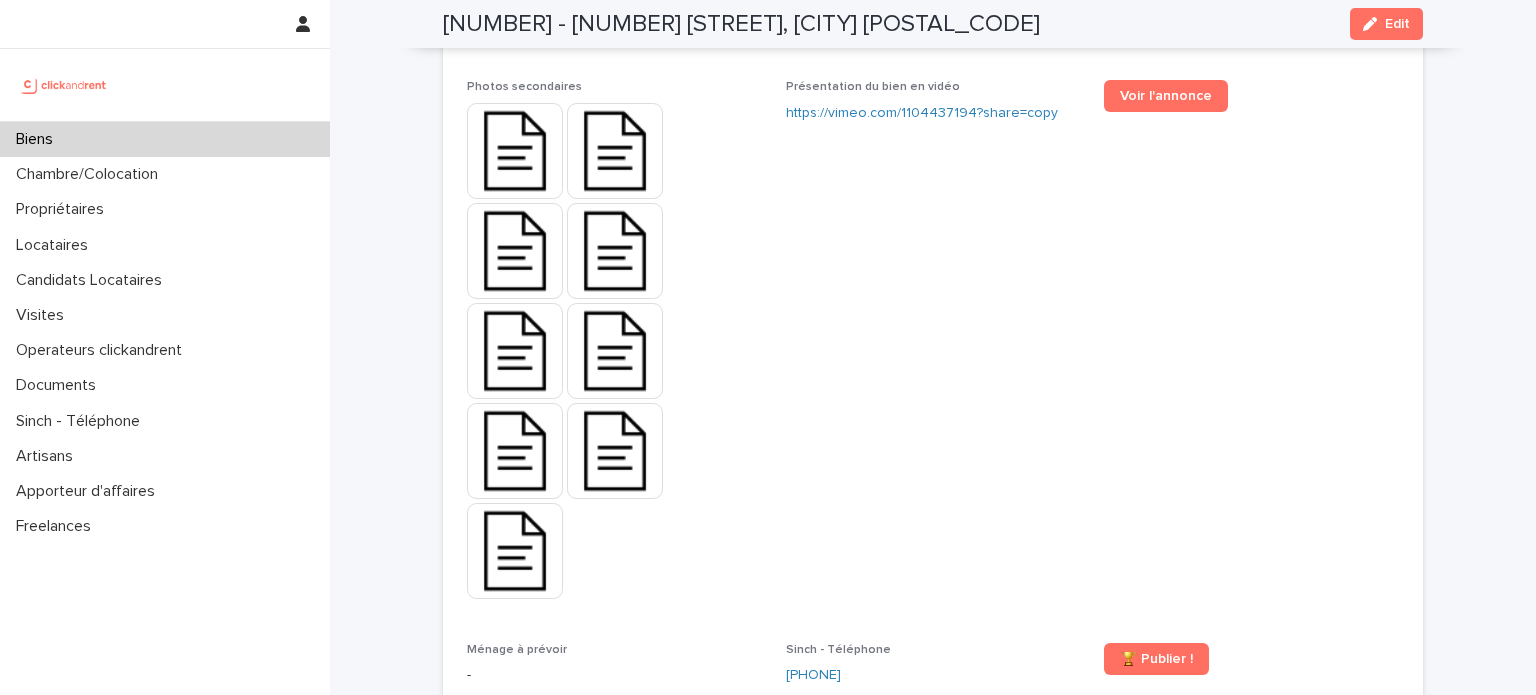 scroll, scrollTop: 4928, scrollLeft: 0, axis: vertical 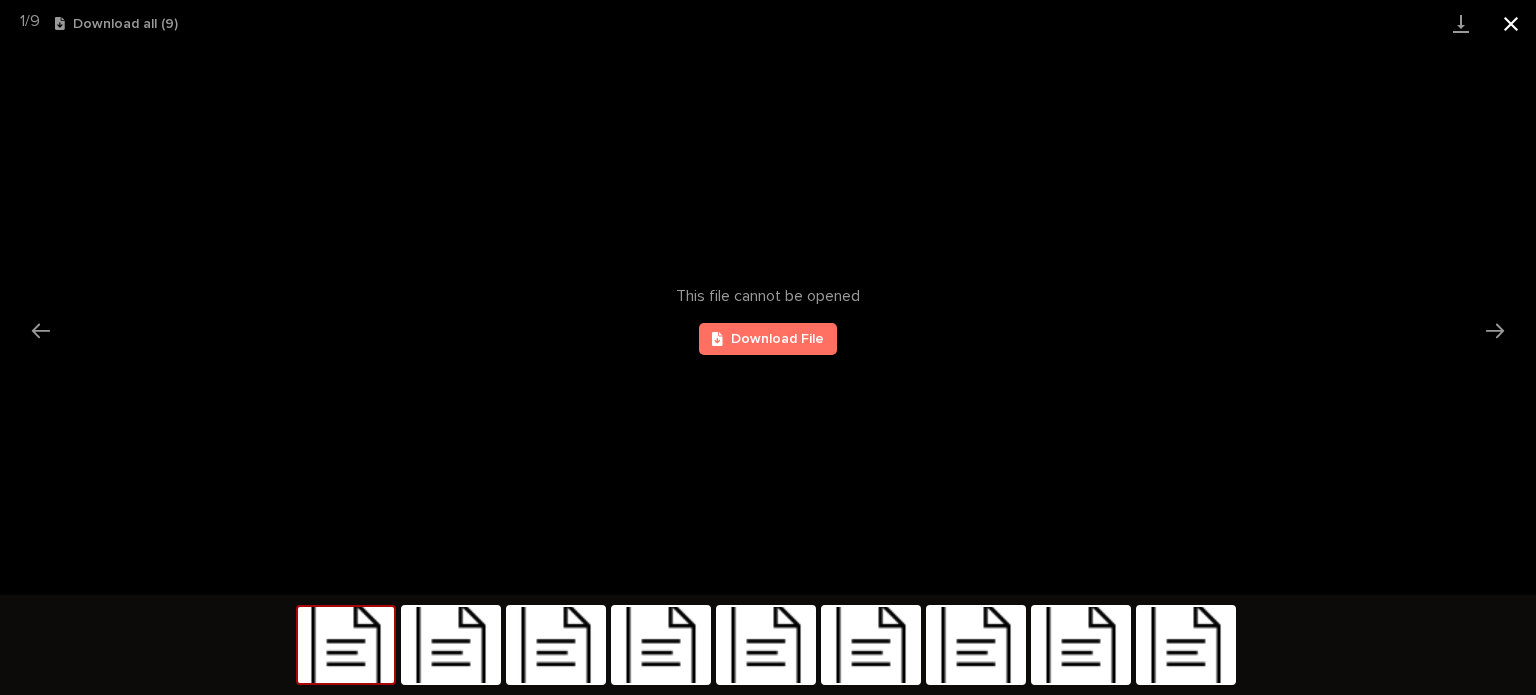 click at bounding box center [1511, 23] 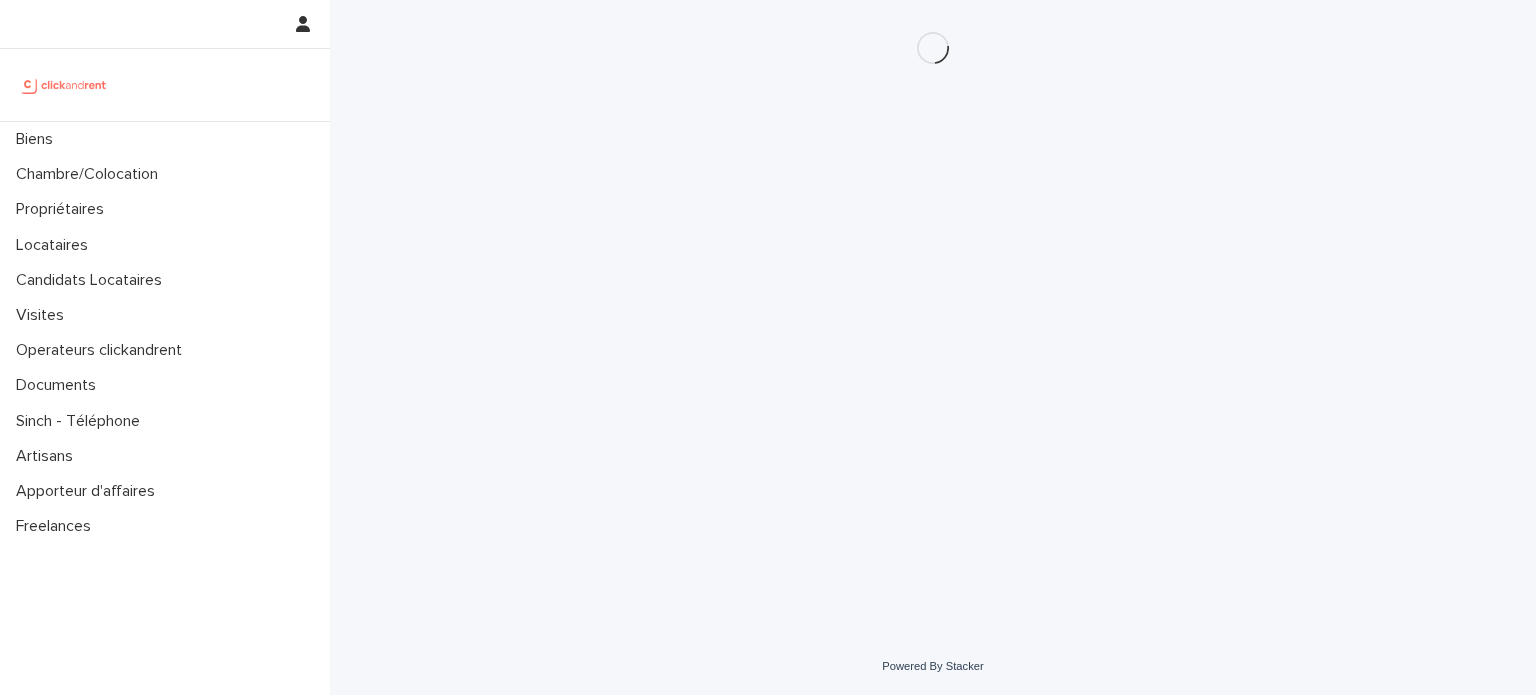 scroll, scrollTop: 0, scrollLeft: 0, axis: both 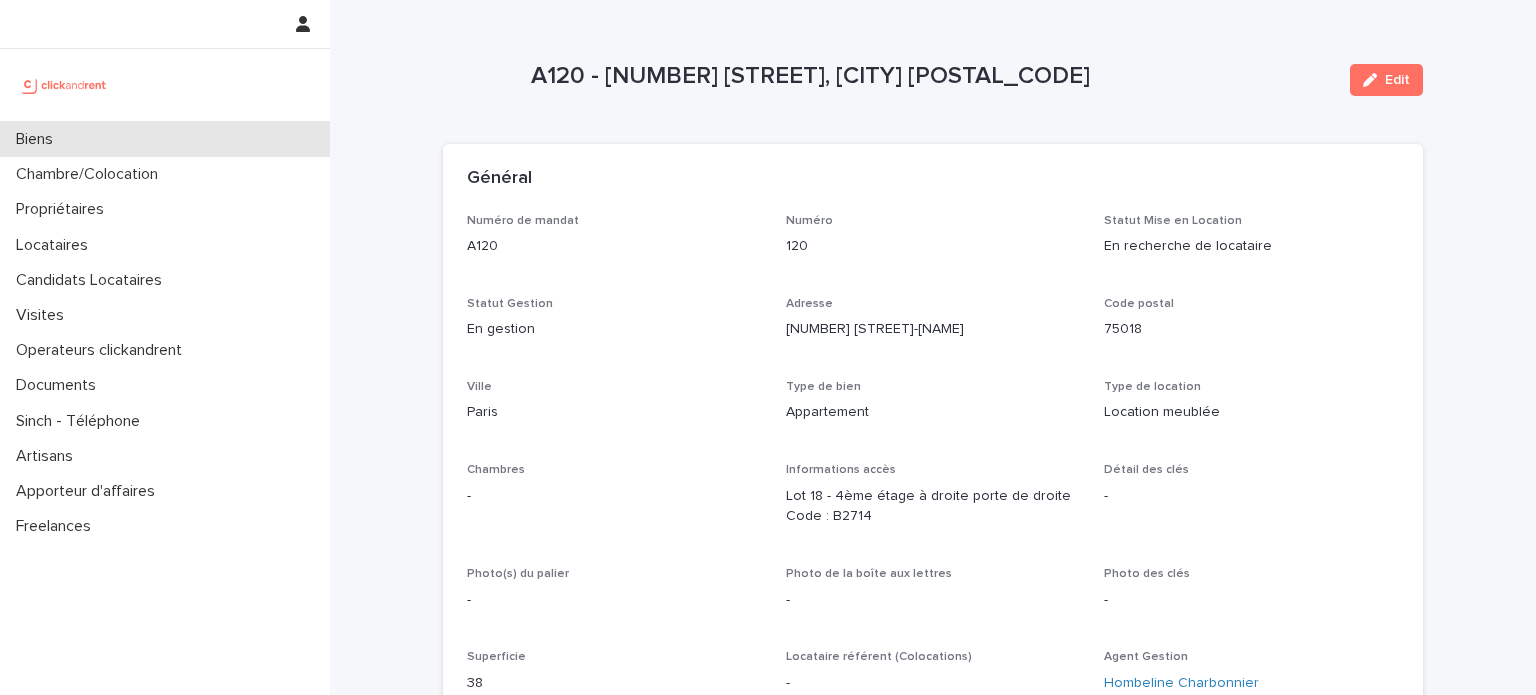 click on "Biens" at bounding box center [165, 139] 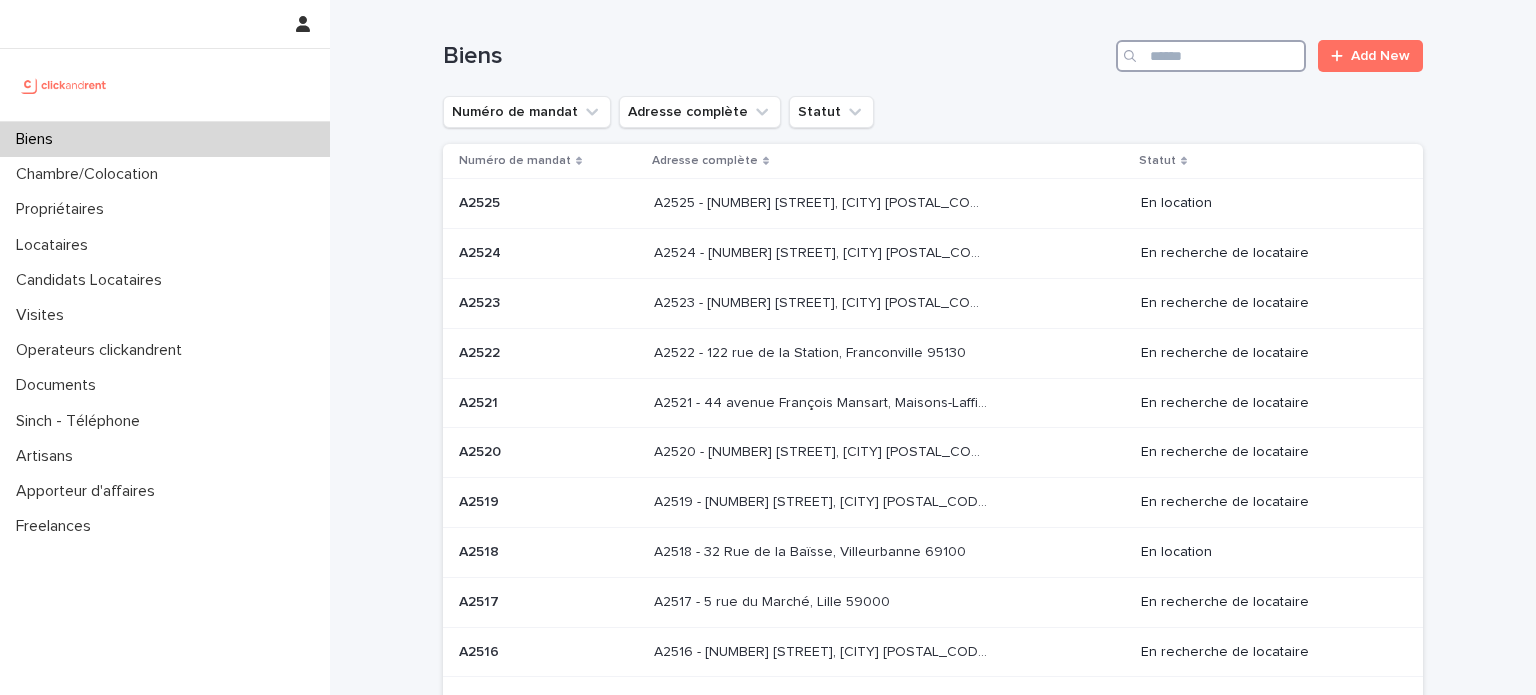 click at bounding box center [1211, 56] 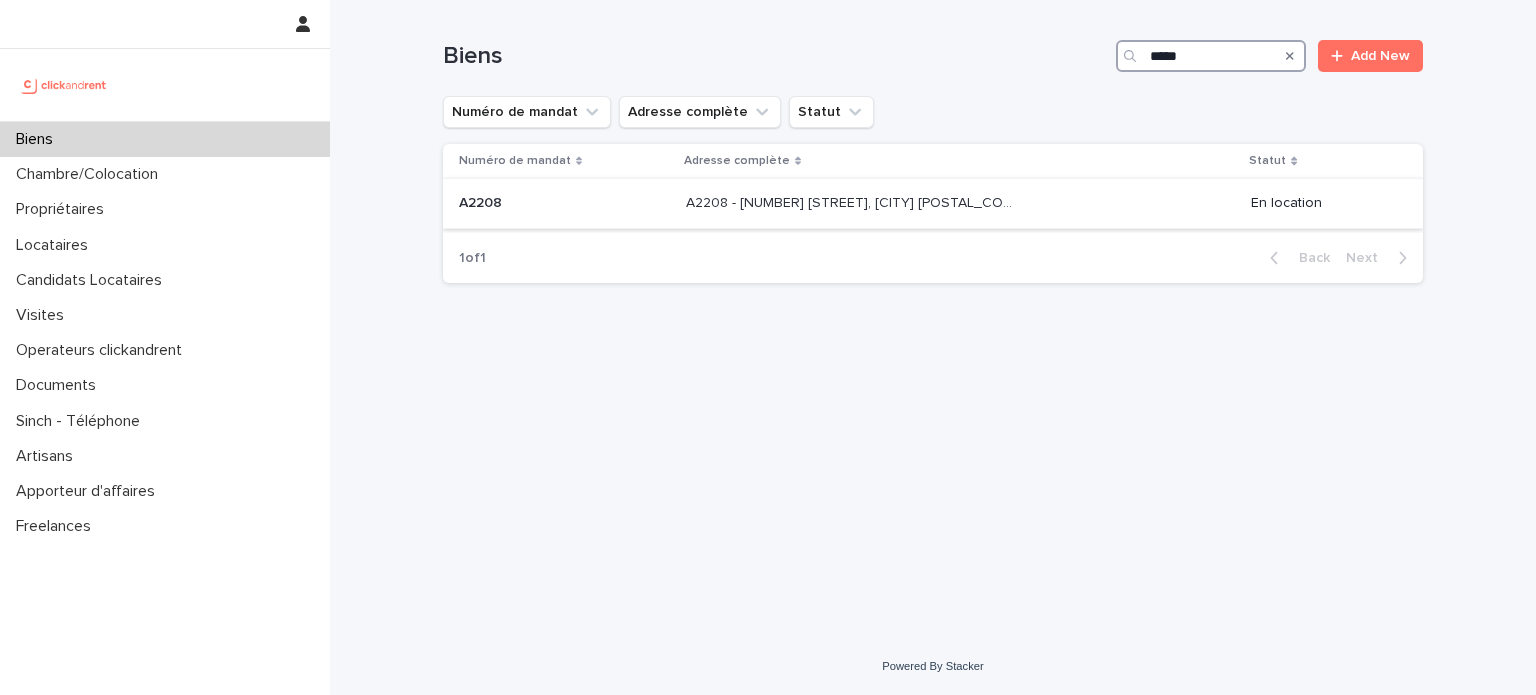 type on "*****" 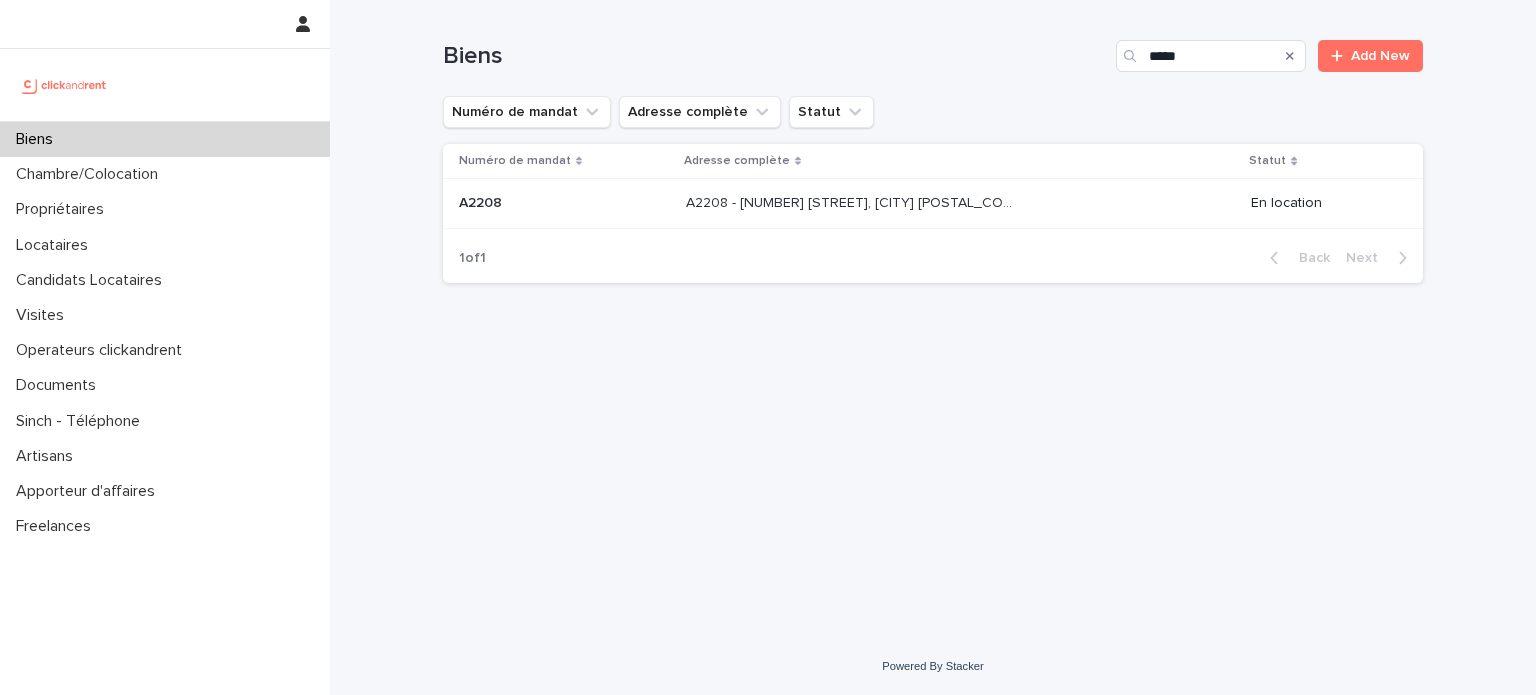 click on "A2208 - [NUMBER] [STREET], [CITY] [POSTAL_CODE] A2208 - [NUMBER] [STREET], [CITY] [POSTAL_CODE]" at bounding box center [960, 204] 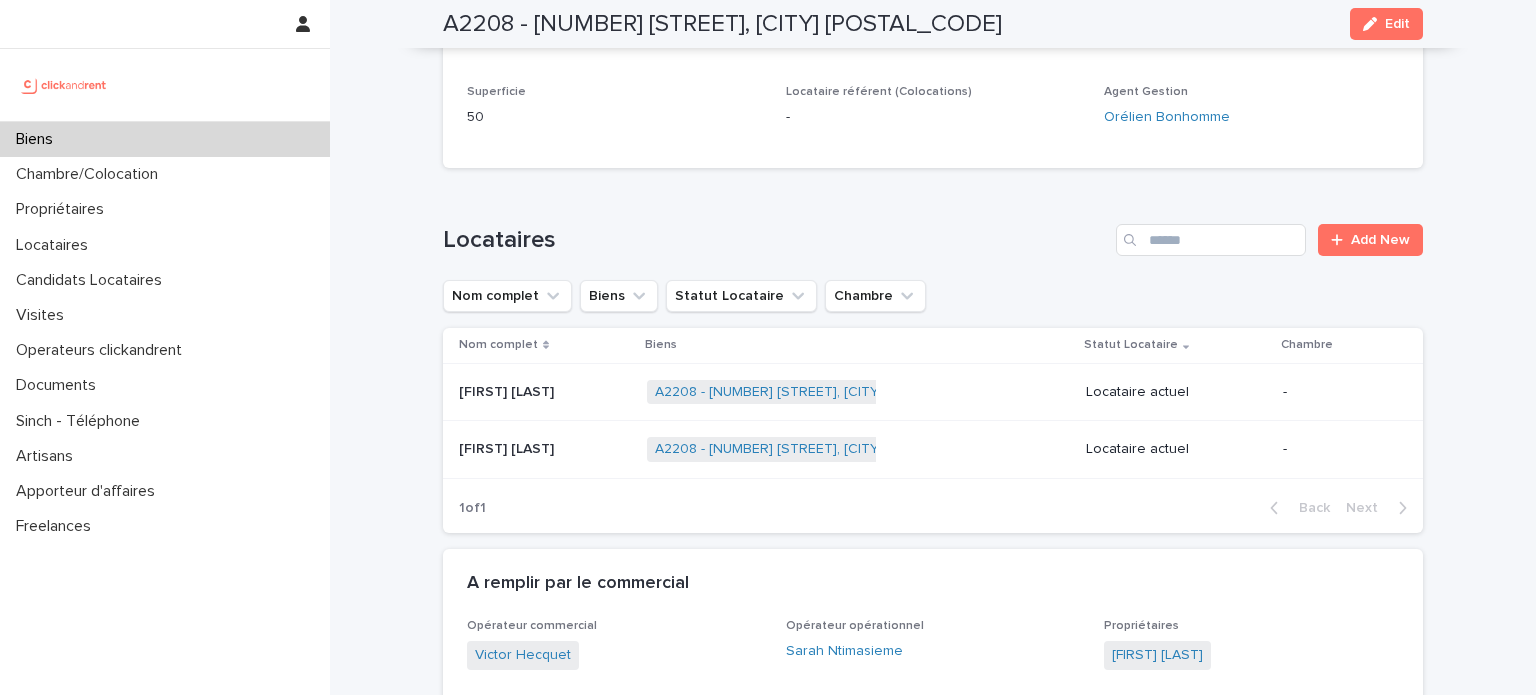 scroll, scrollTop: 644, scrollLeft: 0, axis: vertical 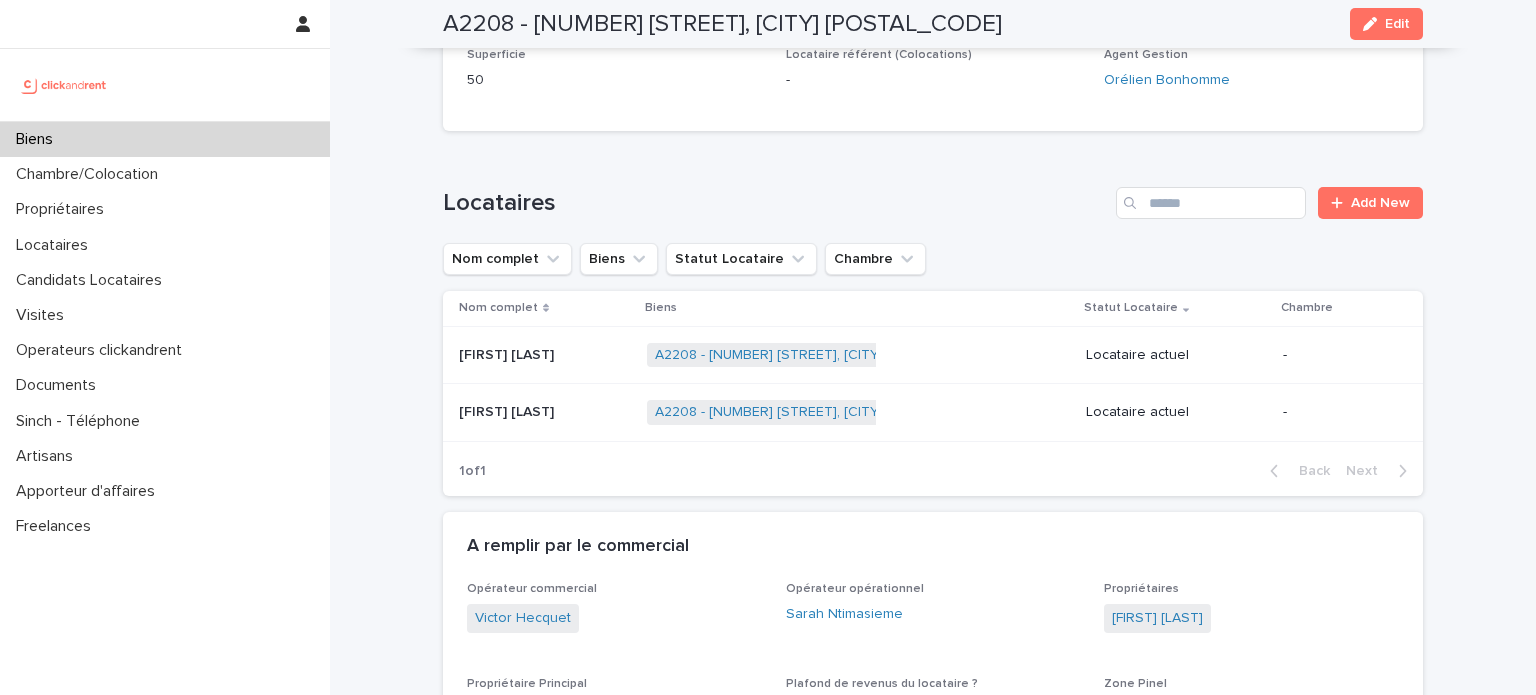 click on "A2208 - [NUMBER] [STREET], [CITY] [POSTAL_CODE]   + [NUMBER]" at bounding box center (858, 355) 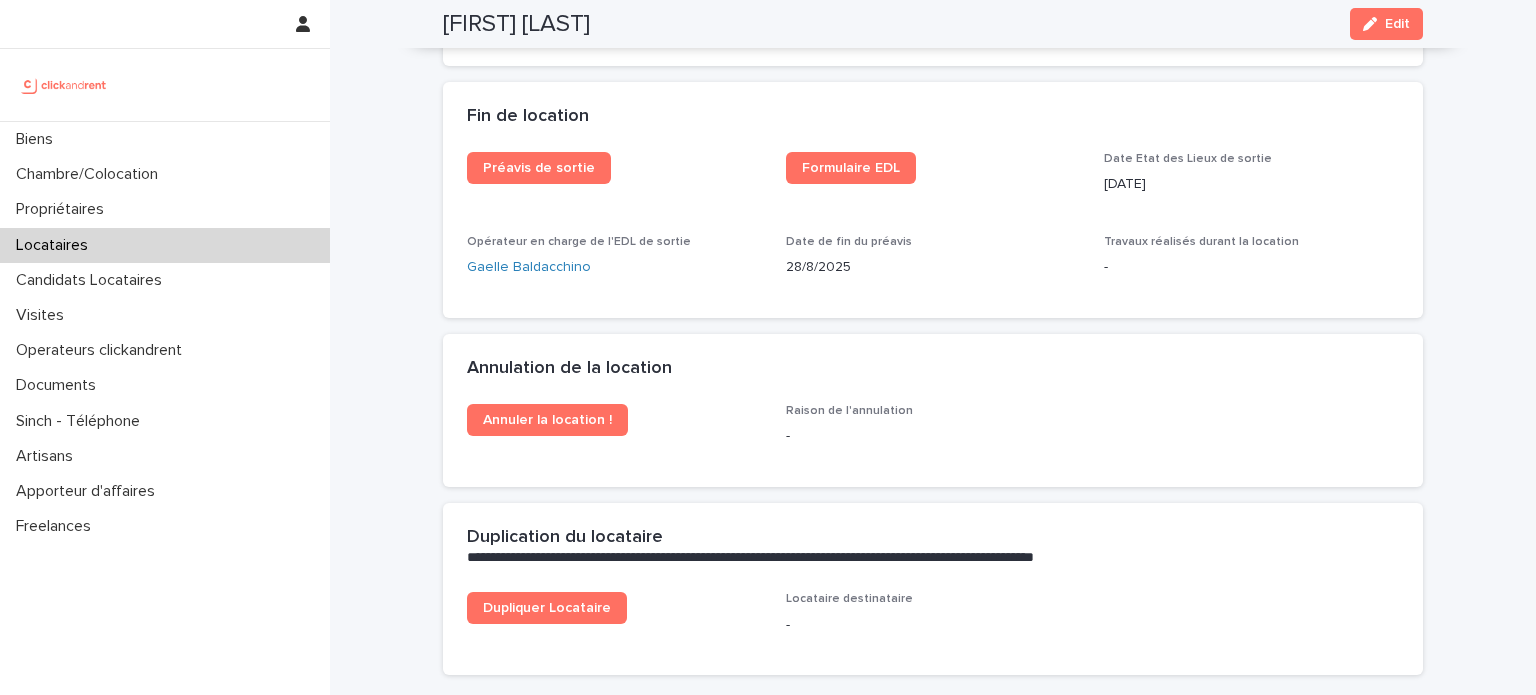 scroll, scrollTop: 2586, scrollLeft: 0, axis: vertical 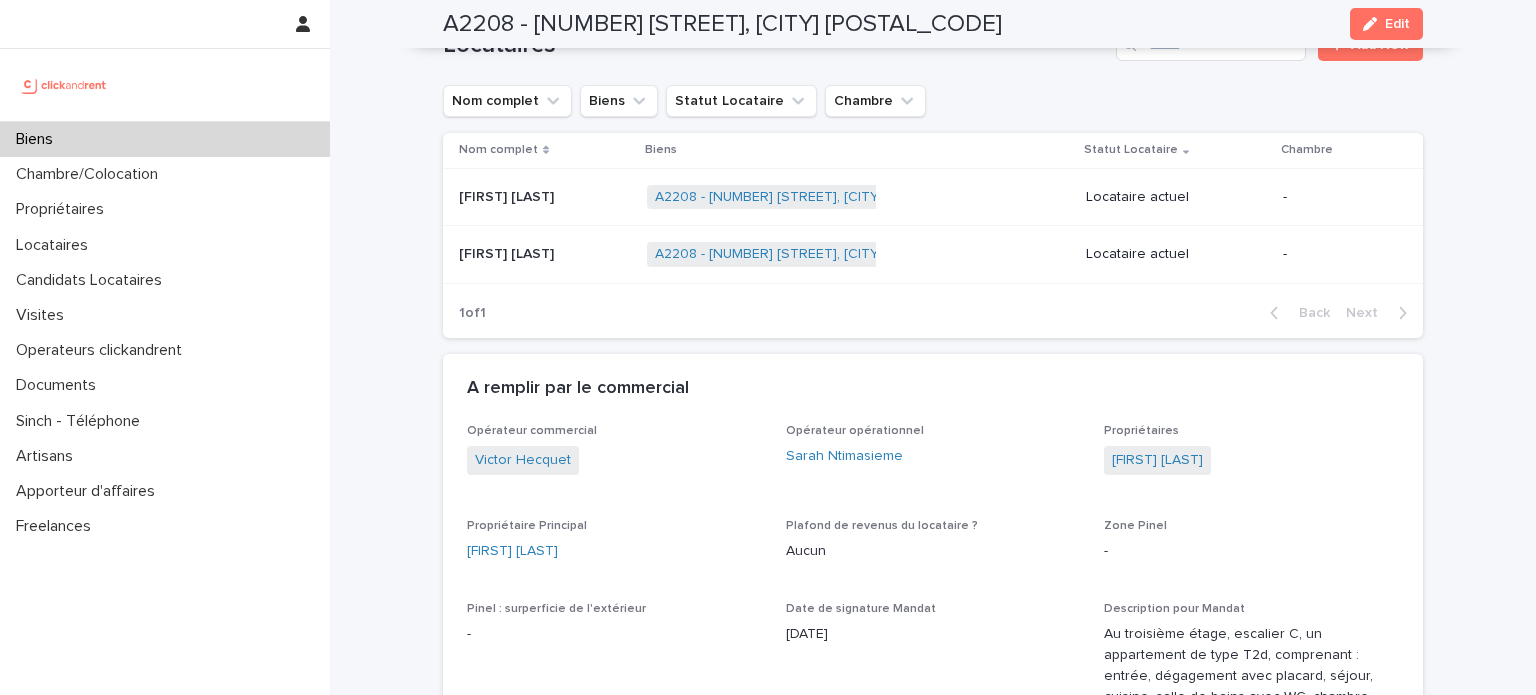 click at bounding box center (545, 254) 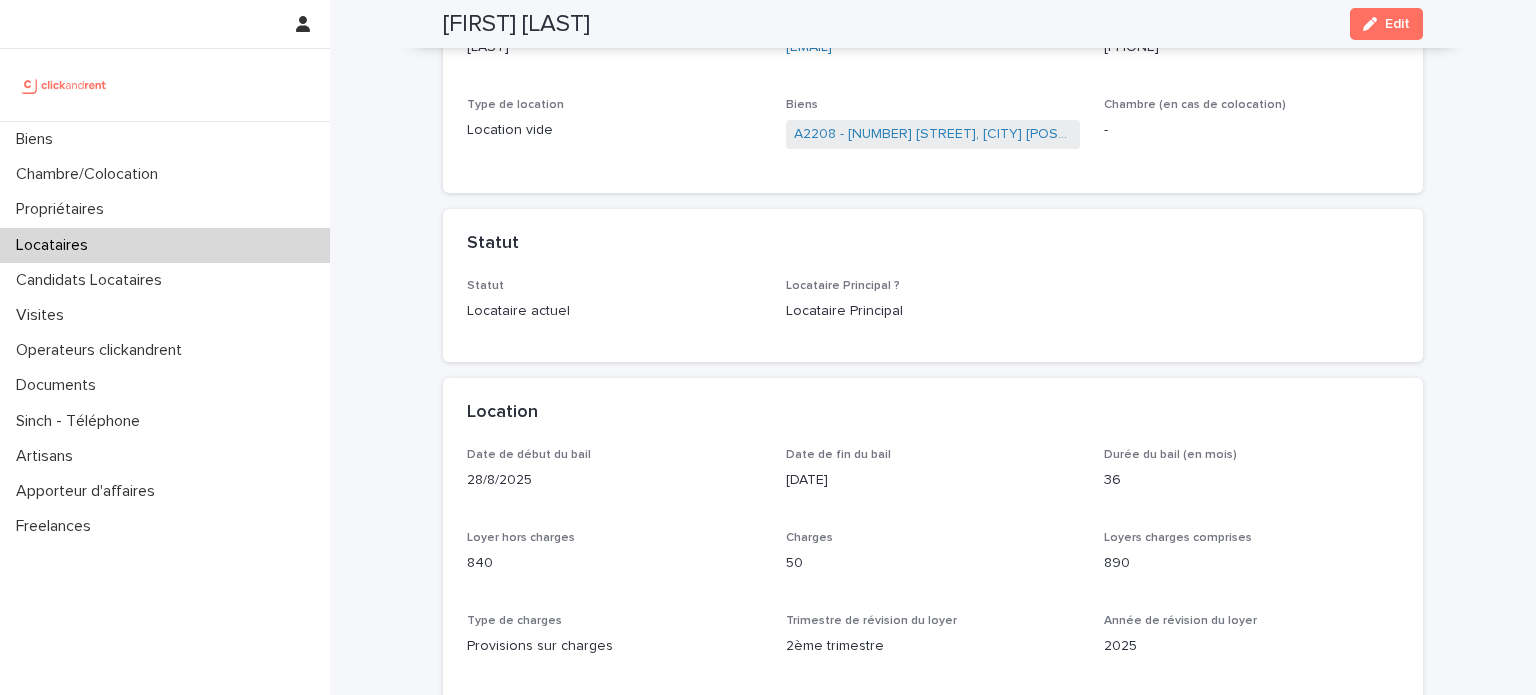scroll, scrollTop: 0, scrollLeft: 0, axis: both 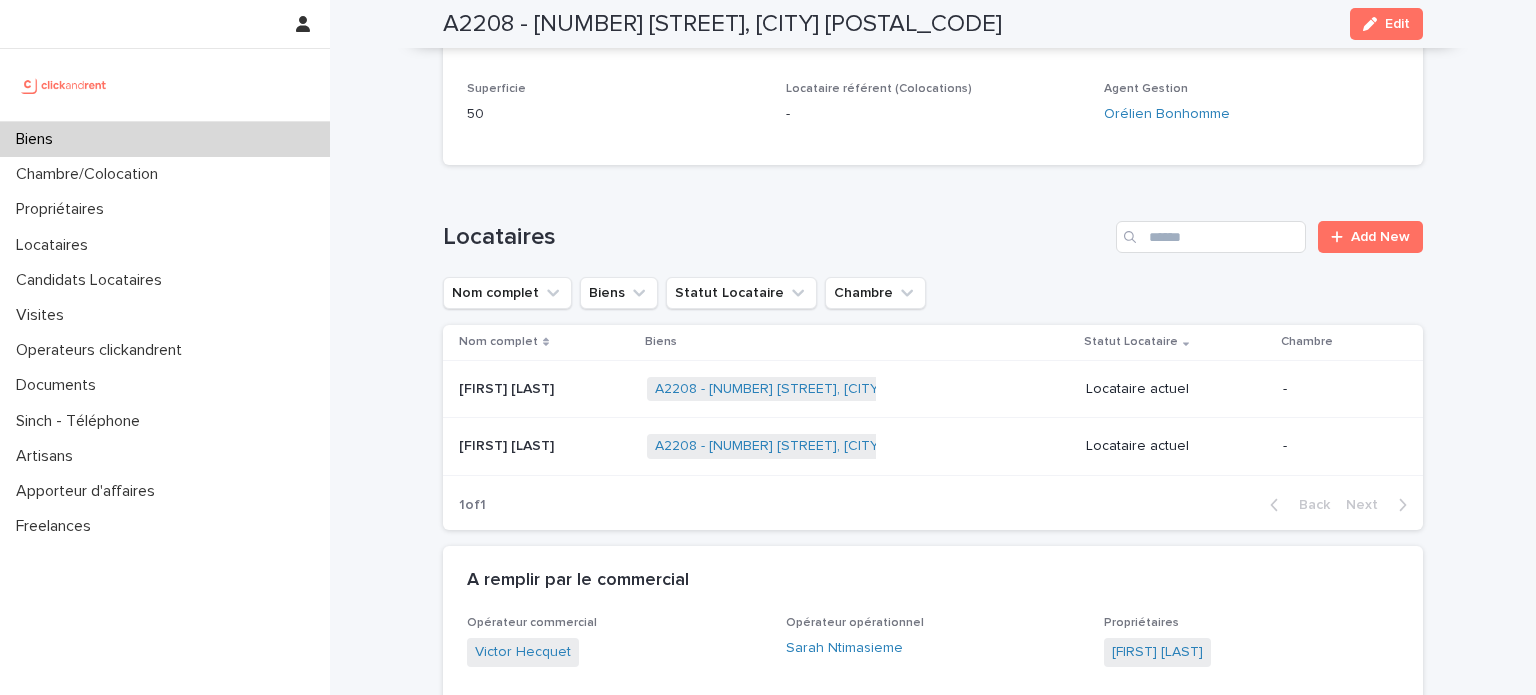 click on "Biens" at bounding box center (165, 139) 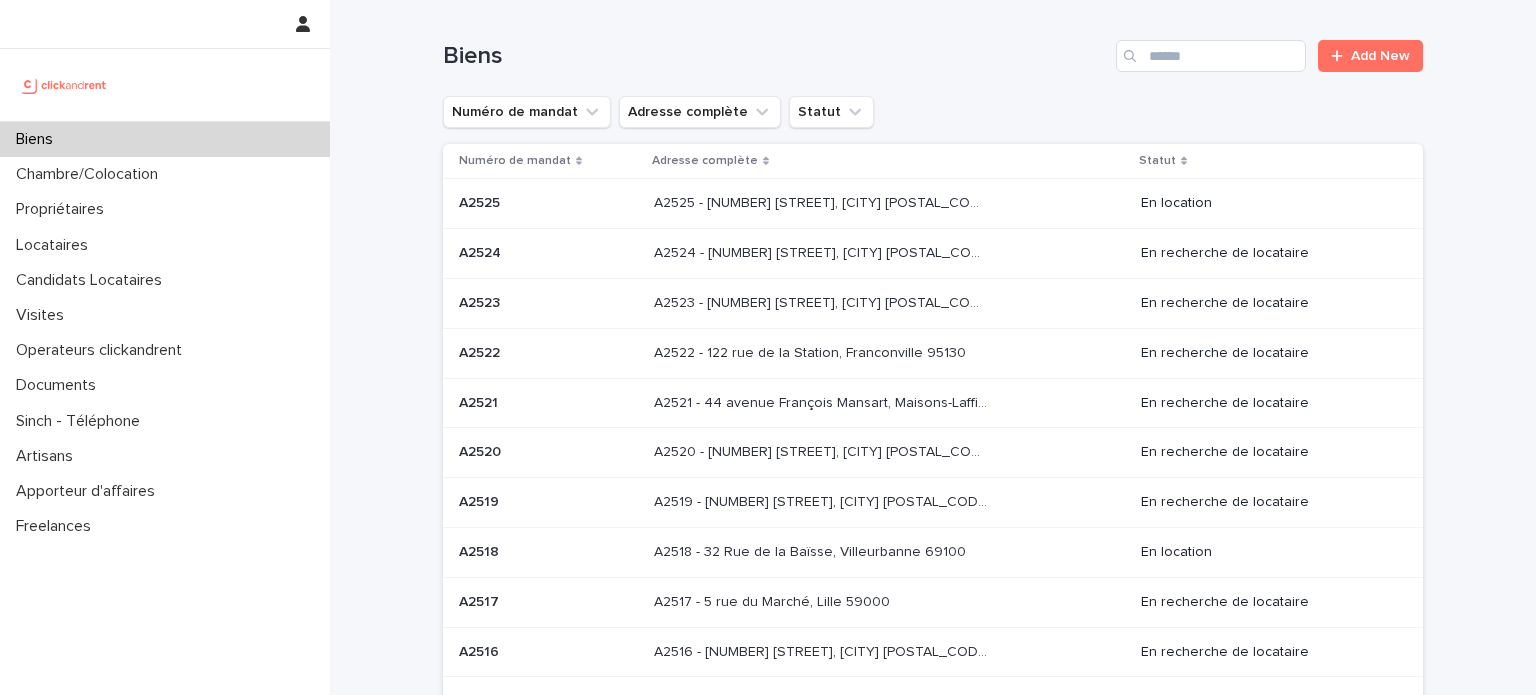 scroll, scrollTop: 0, scrollLeft: 0, axis: both 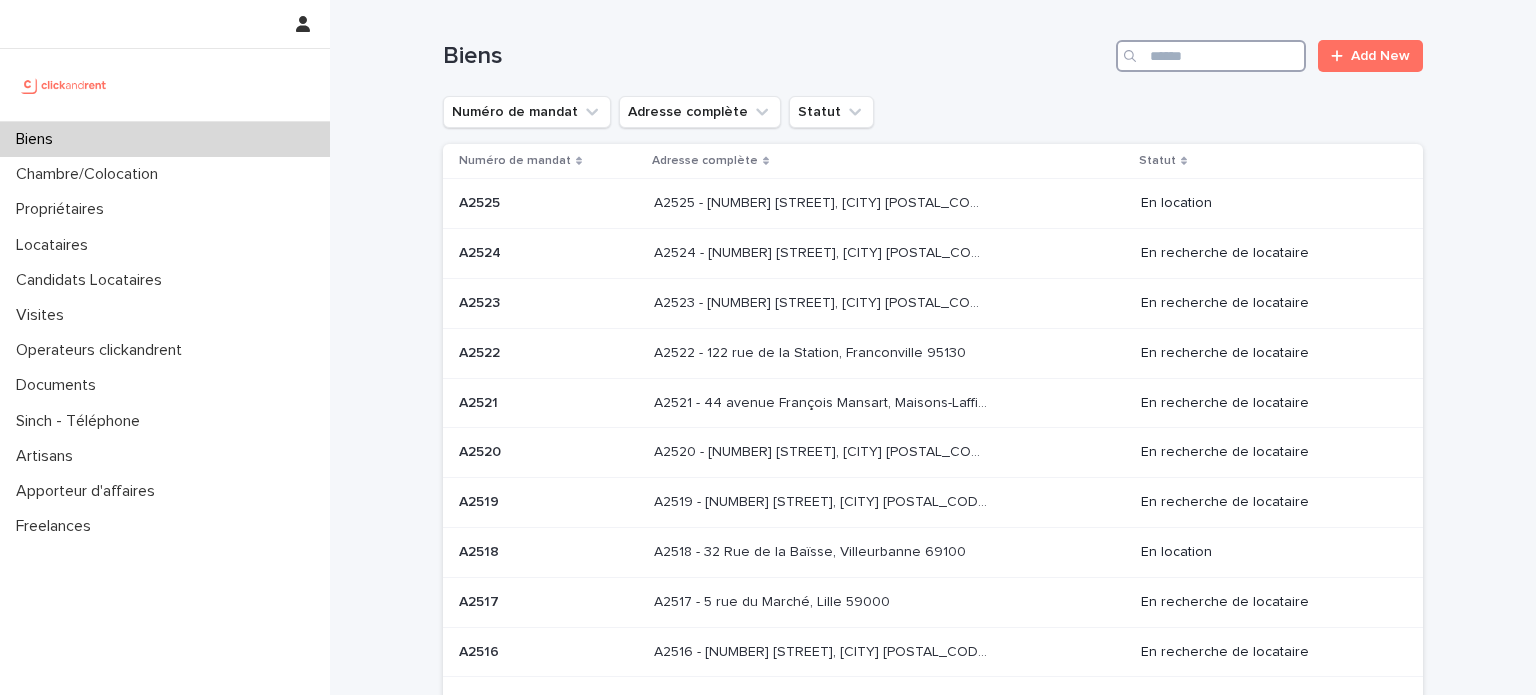 click at bounding box center (1211, 56) 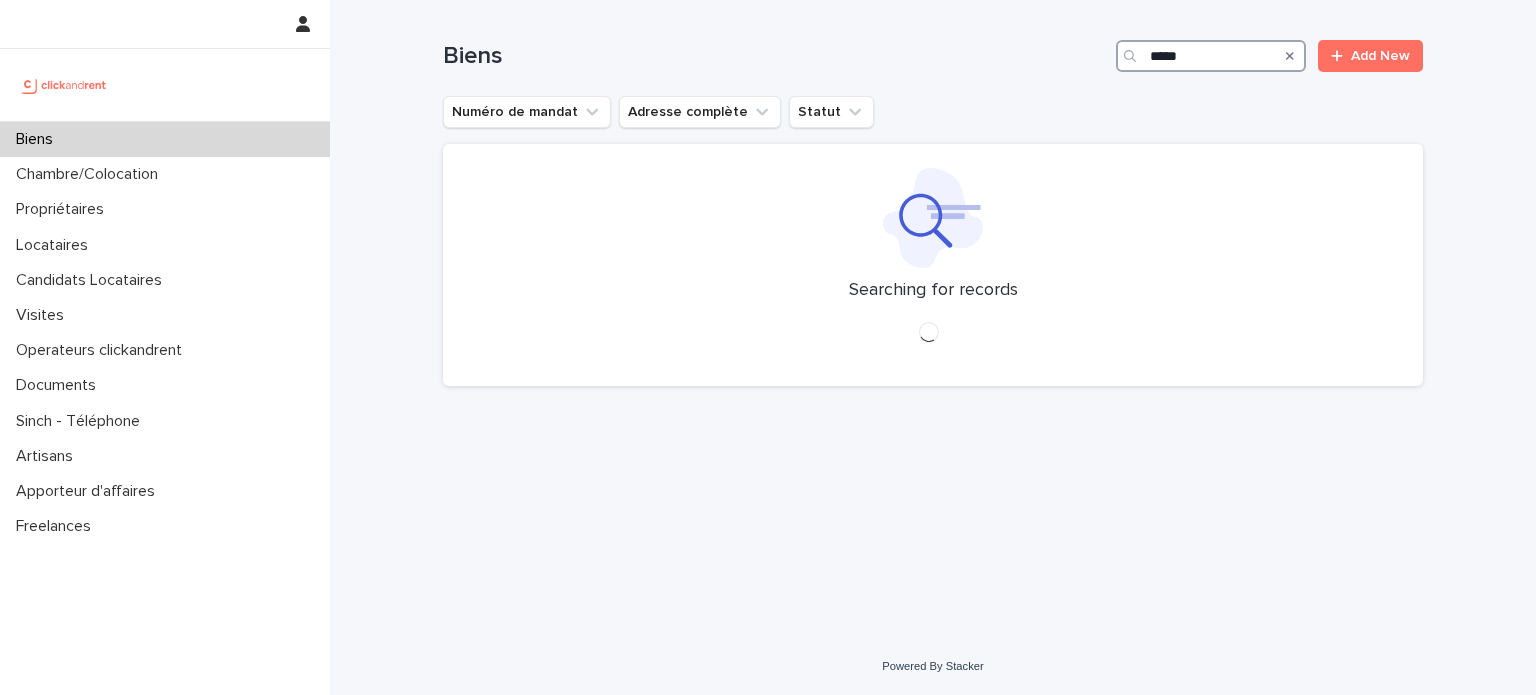 scroll, scrollTop: 0, scrollLeft: 0, axis: both 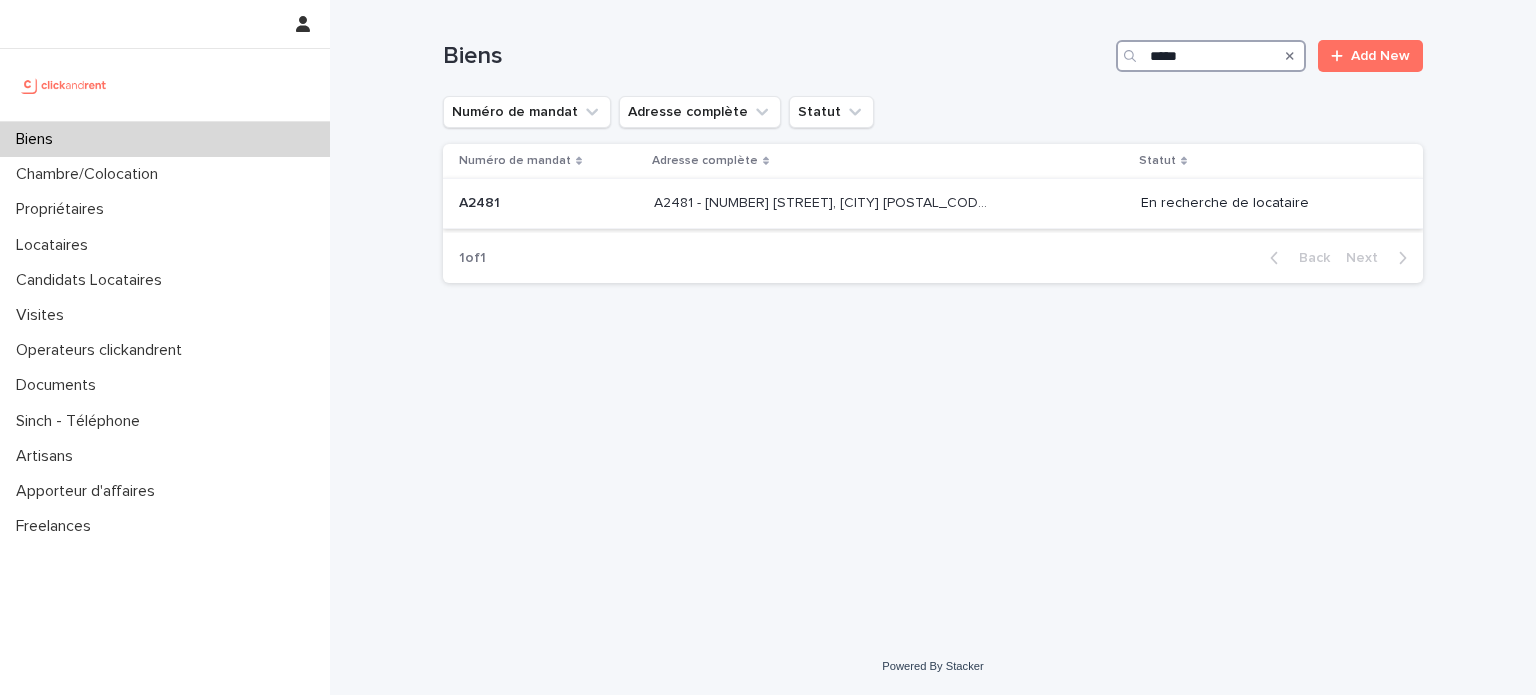 type on "*****" 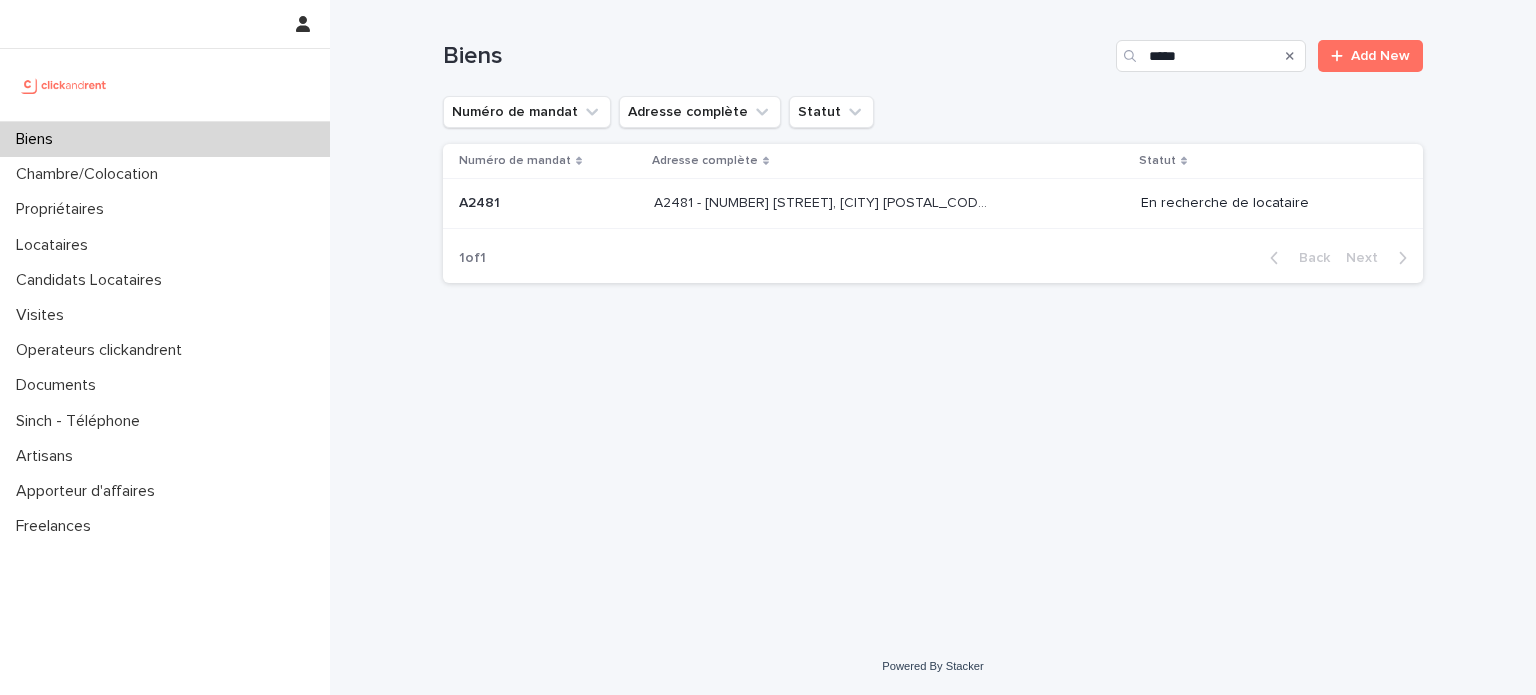 click on "A2481 - [NUMBER] [STREET], [CITY] [POSTAL_CODE] A2481 - [NUMBER] [STREET], [CITY] [POSTAL_CODE]" at bounding box center (889, 203) 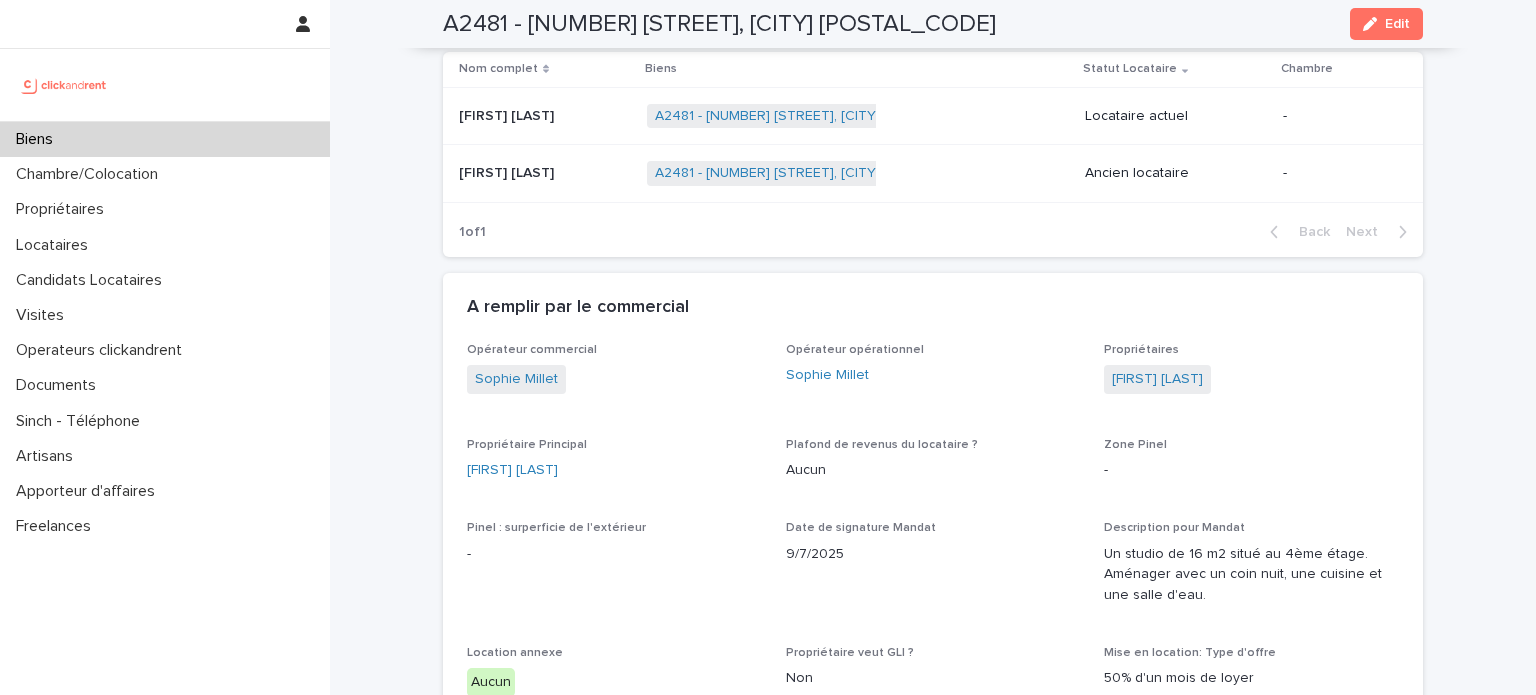 scroll, scrollTop: 1024, scrollLeft: 0, axis: vertical 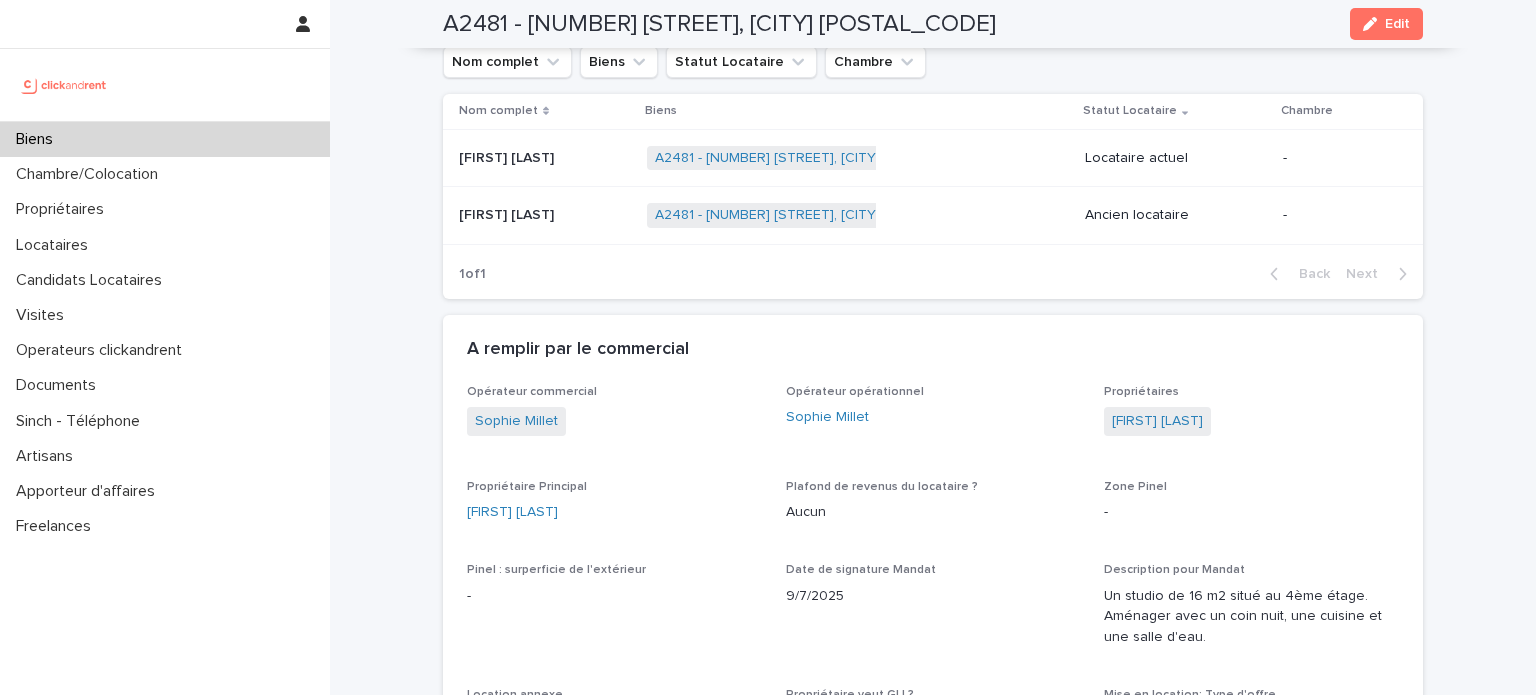 click on "A2481 - [NUMBER] [STREET], [CITY] [POSTAL_CODE]   + 0" at bounding box center [858, 158] 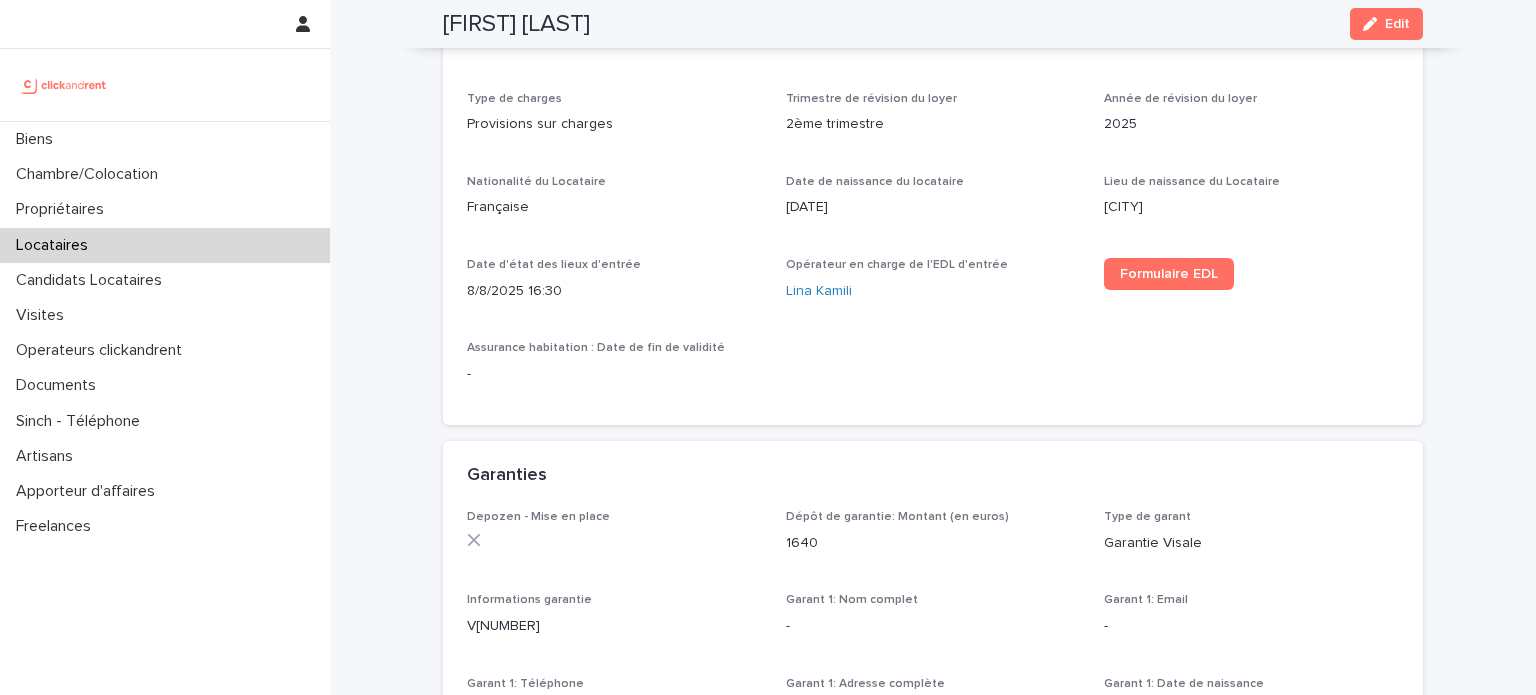 scroll, scrollTop: 803, scrollLeft: 0, axis: vertical 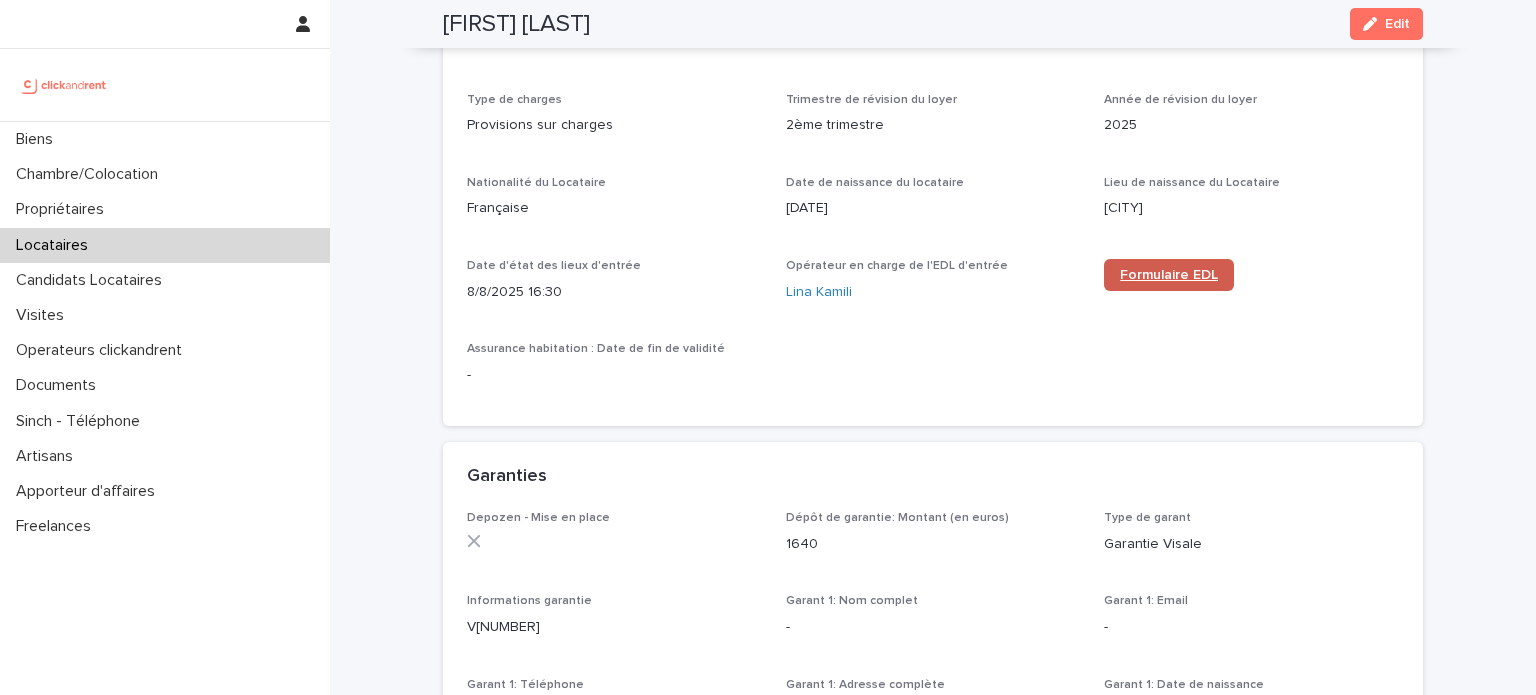 click on "Formulaire EDL" at bounding box center [1169, 275] 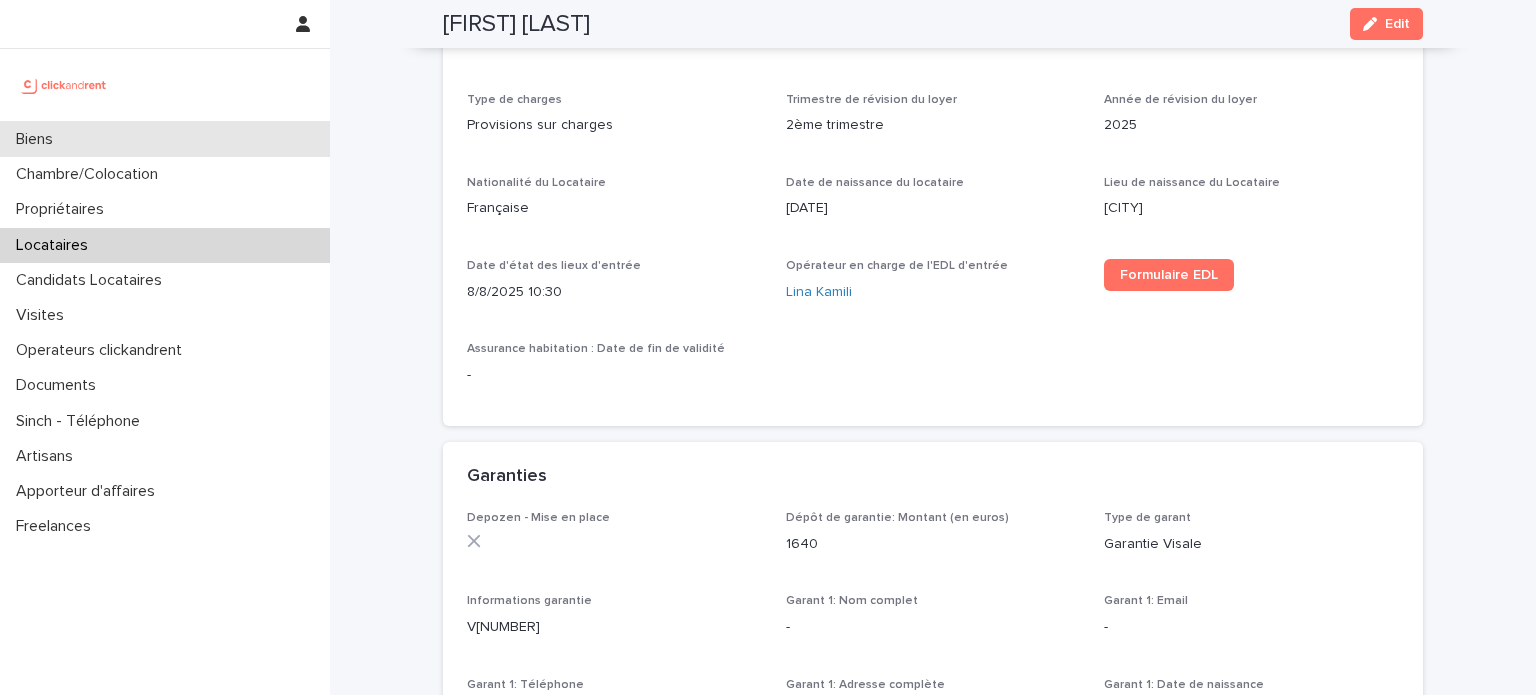 click on "Biens" at bounding box center [38, 139] 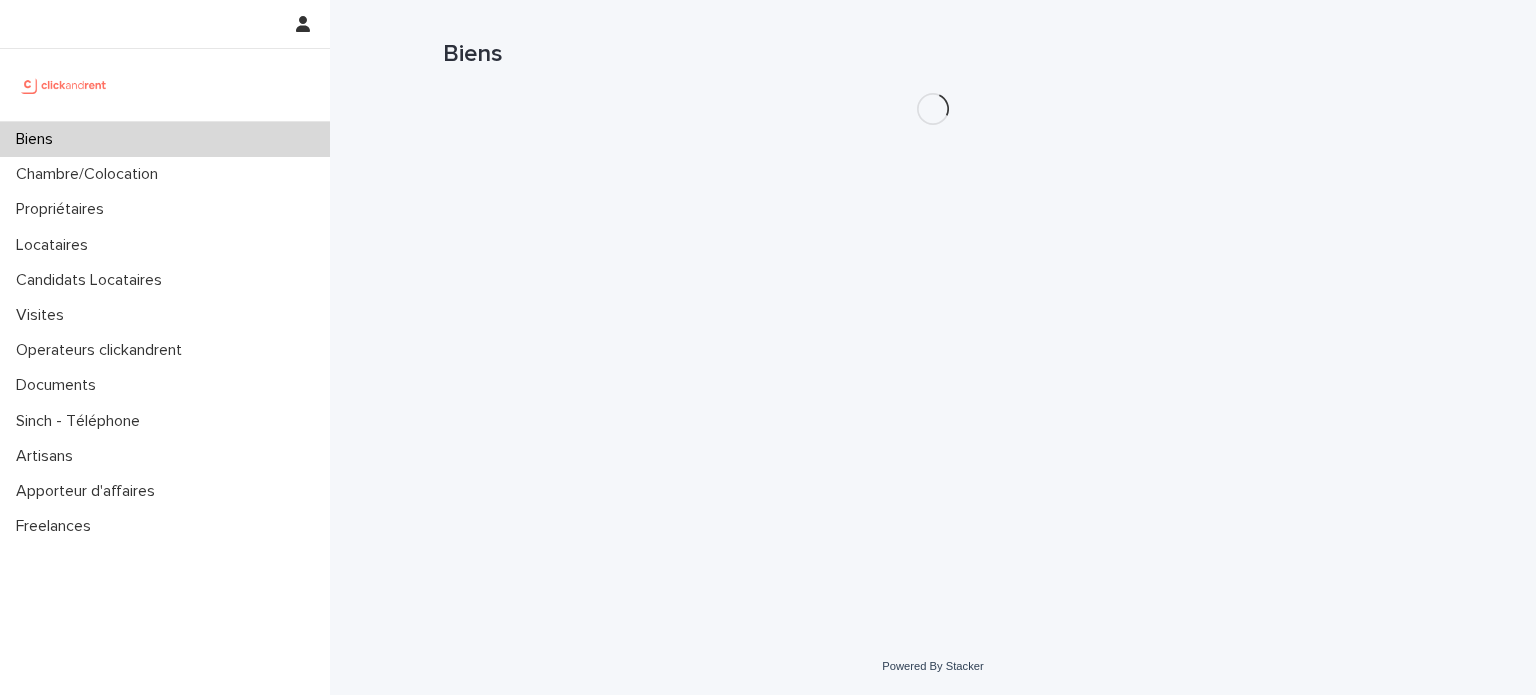 scroll, scrollTop: 0, scrollLeft: 0, axis: both 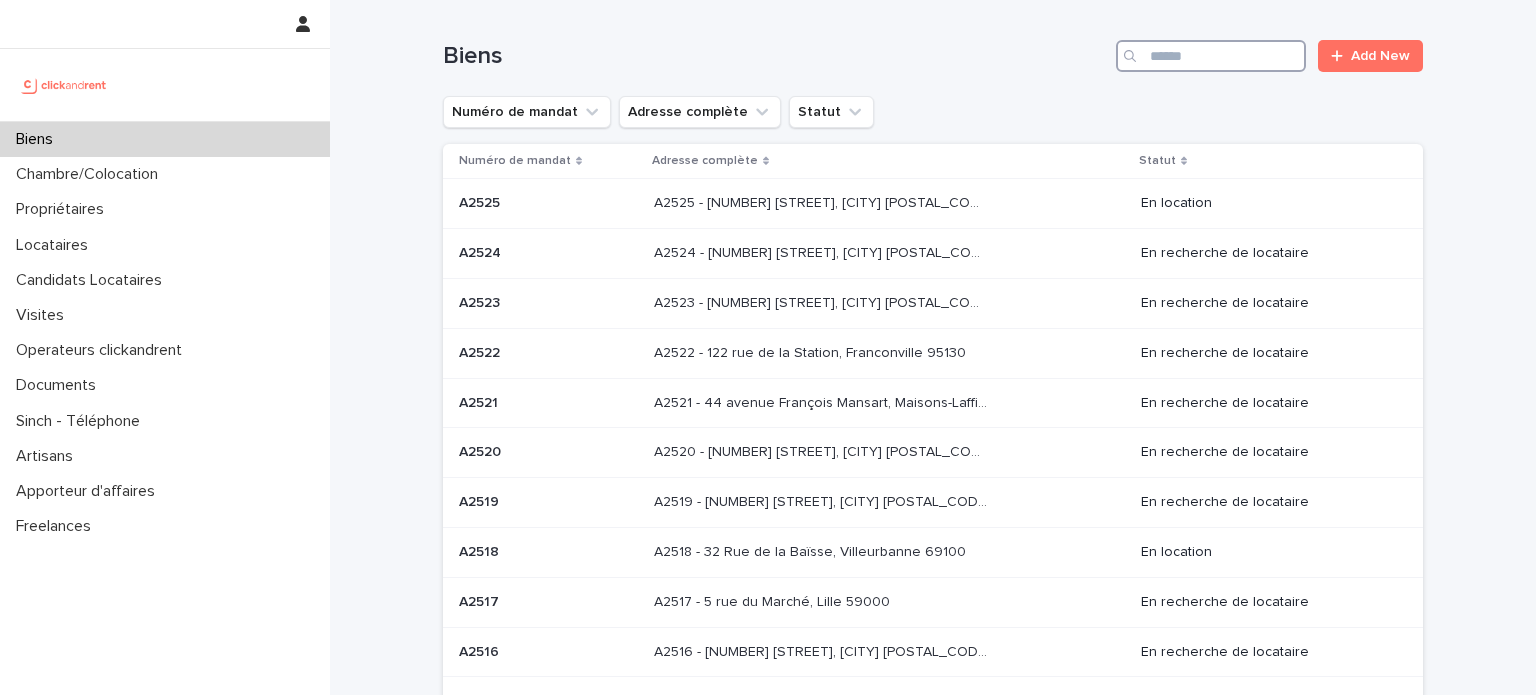click at bounding box center (1211, 56) 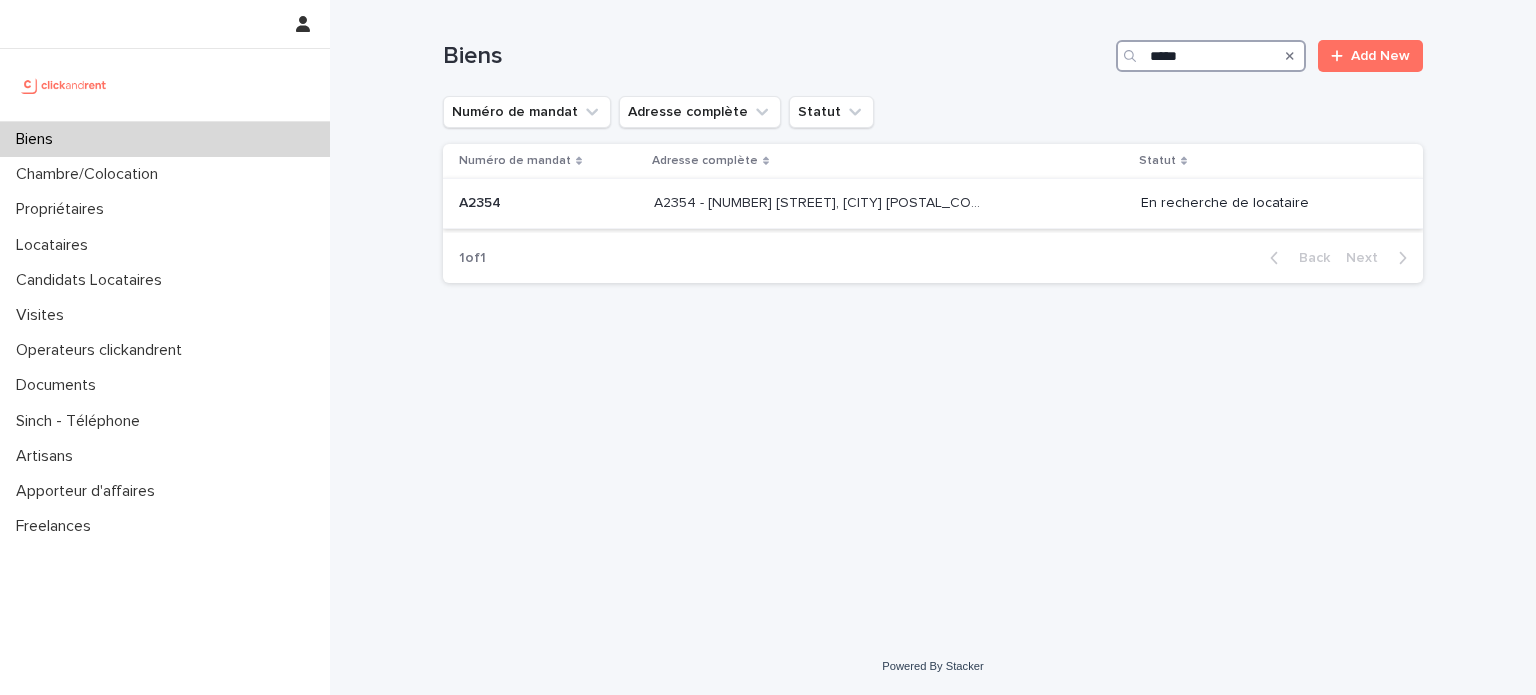 type on "*****" 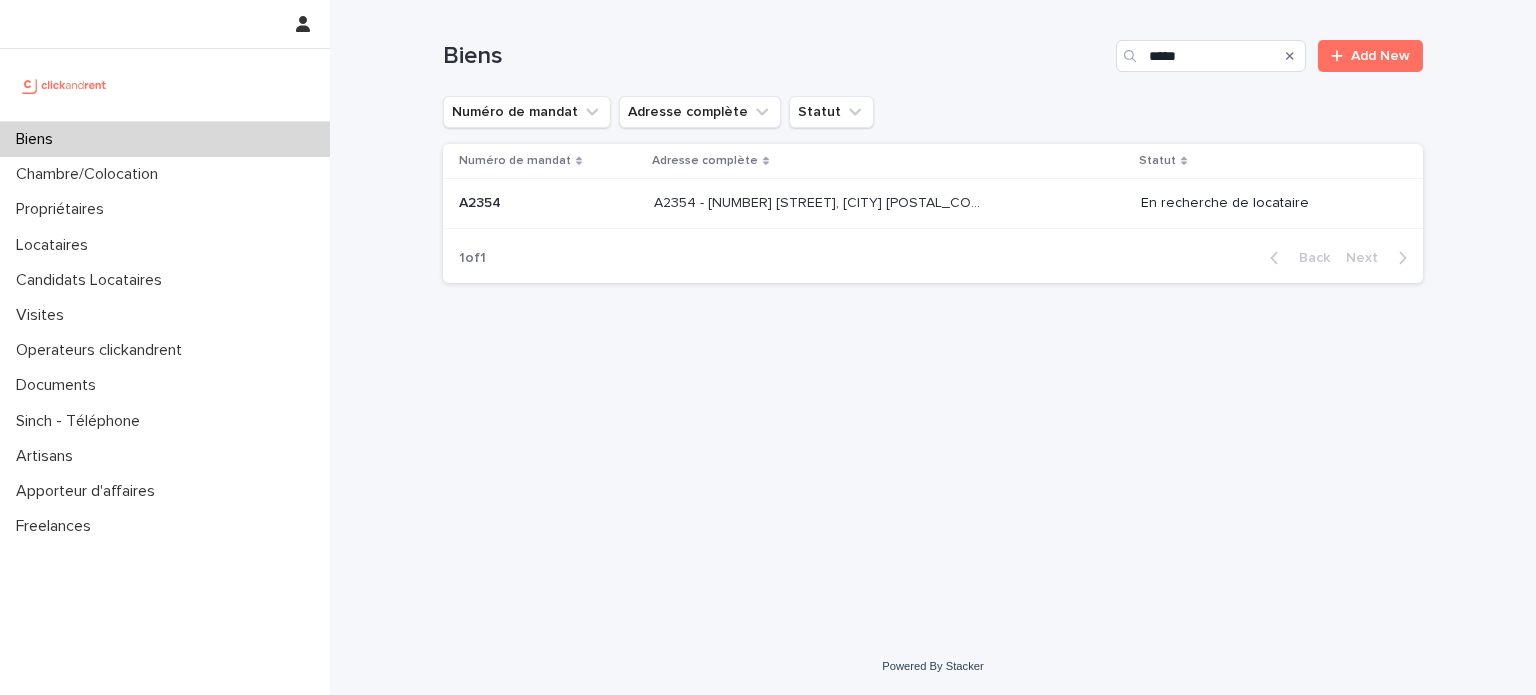 click on "A2354 - [NUMBER] [STREET], [CITY] [POSTAL_CODE] A2354 - [NUMBER] [STREET], [CITY] [POSTAL_CODE]" at bounding box center (889, 204) 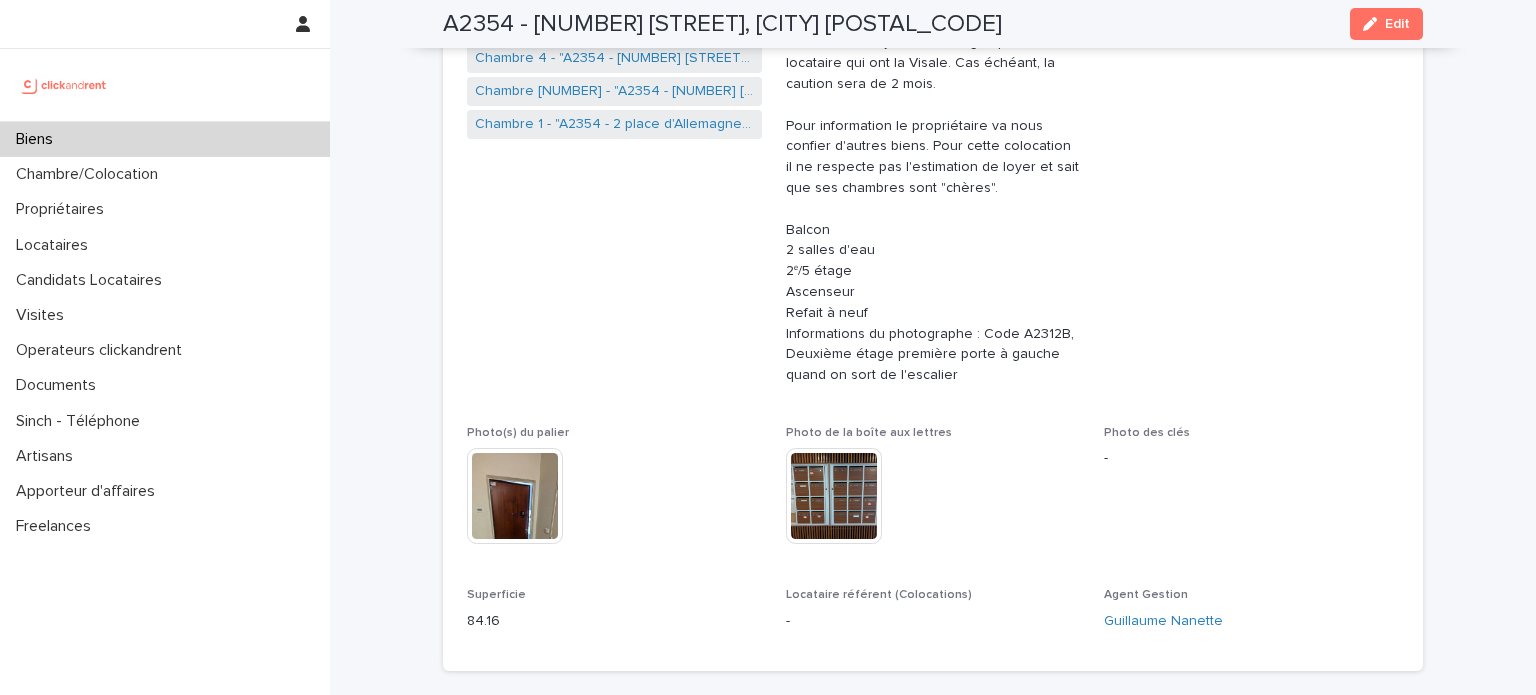 scroll, scrollTop: 490, scrollLeft: 0, axis: vertical 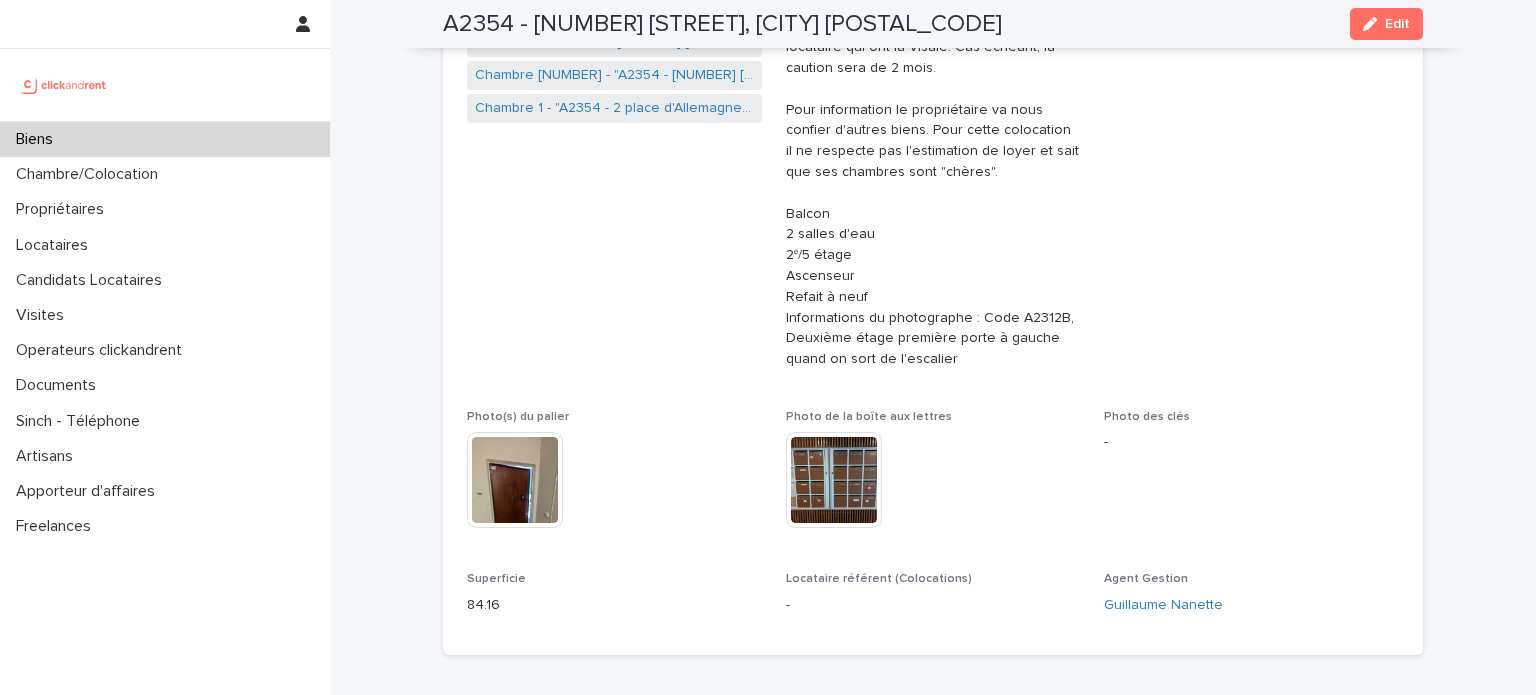 click at bounding box center (515, 480) 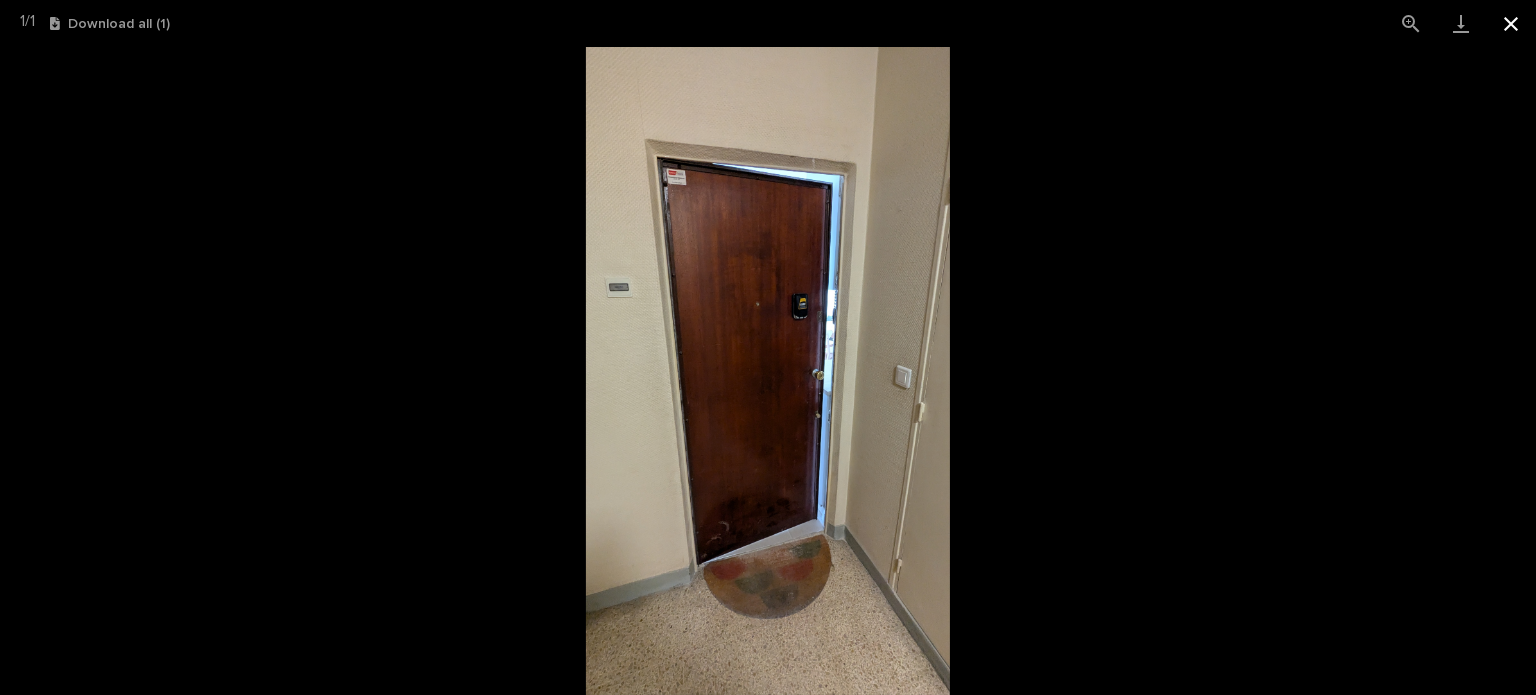 click at bounding box center [1511, 23] 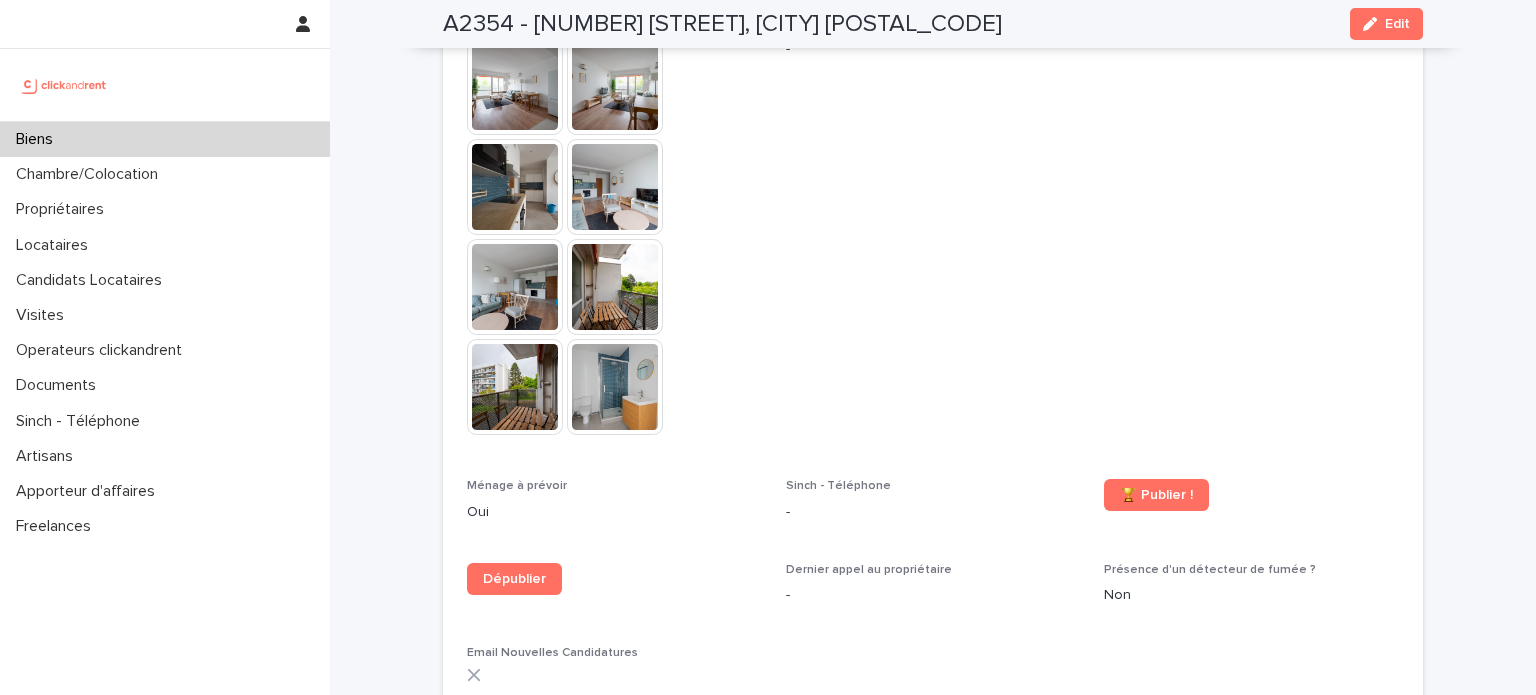 scroll, scrollTop: 4812, scrollLeft: 0, axis: vertical 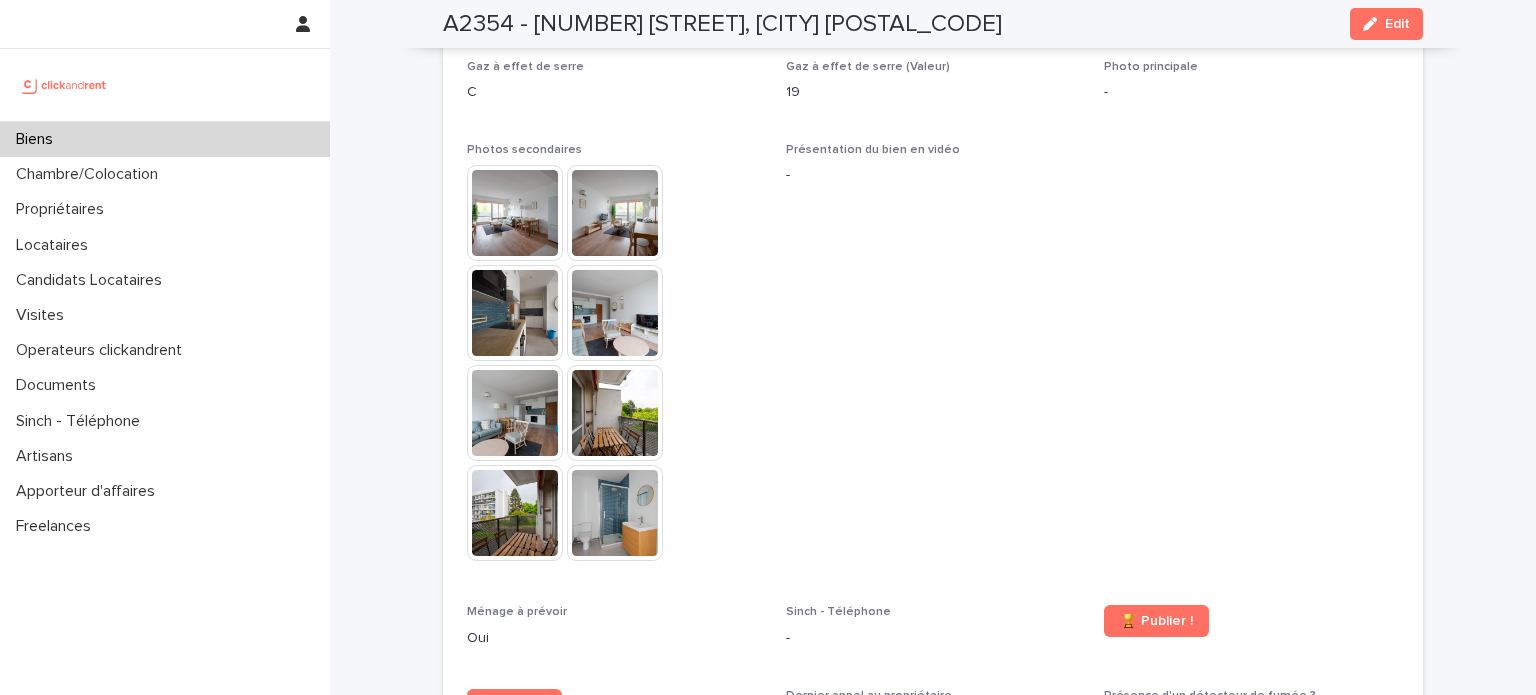 click at bounding box center [515, 213] 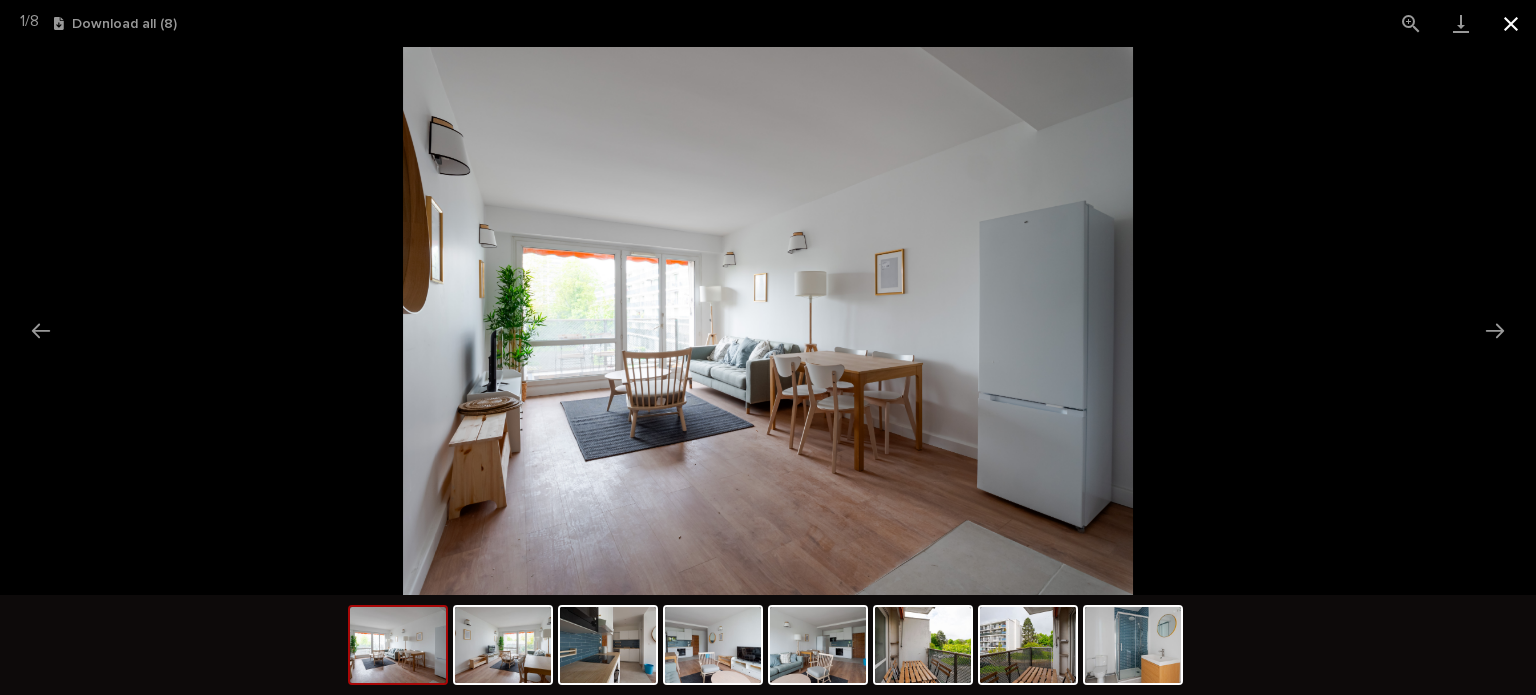 click at bounding box center (1511, 23) 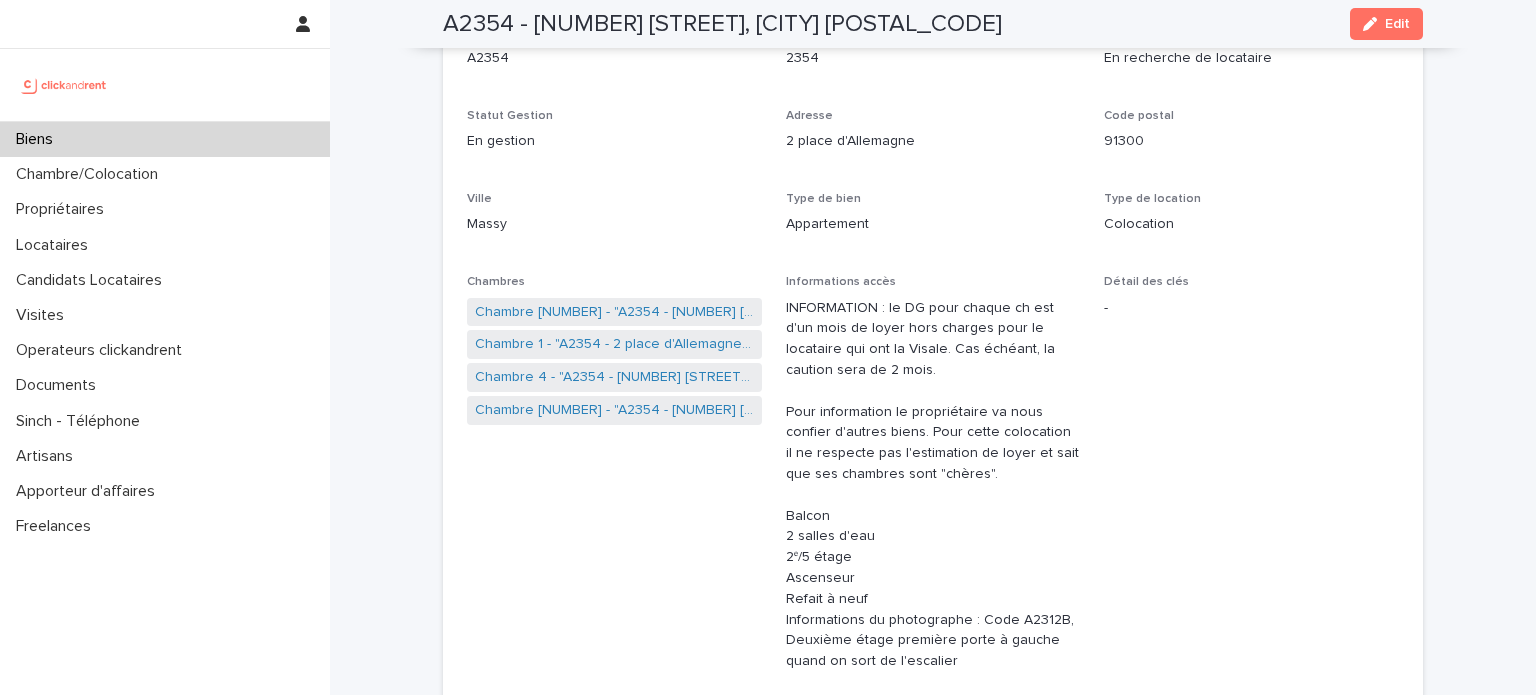 scroll, scrollTop: 178, scrollLeft: 0, axis: vertical 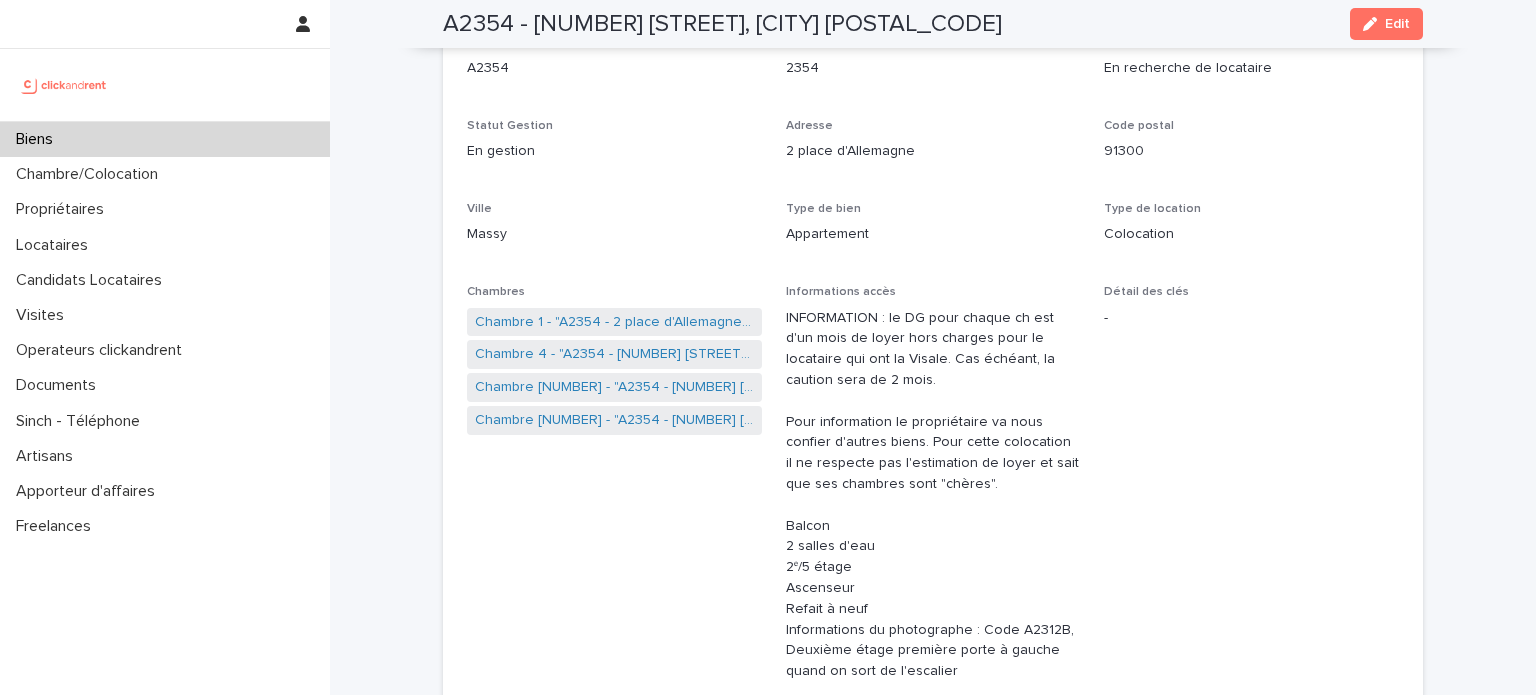 click on "Biens" at bounding box center (165, 139) 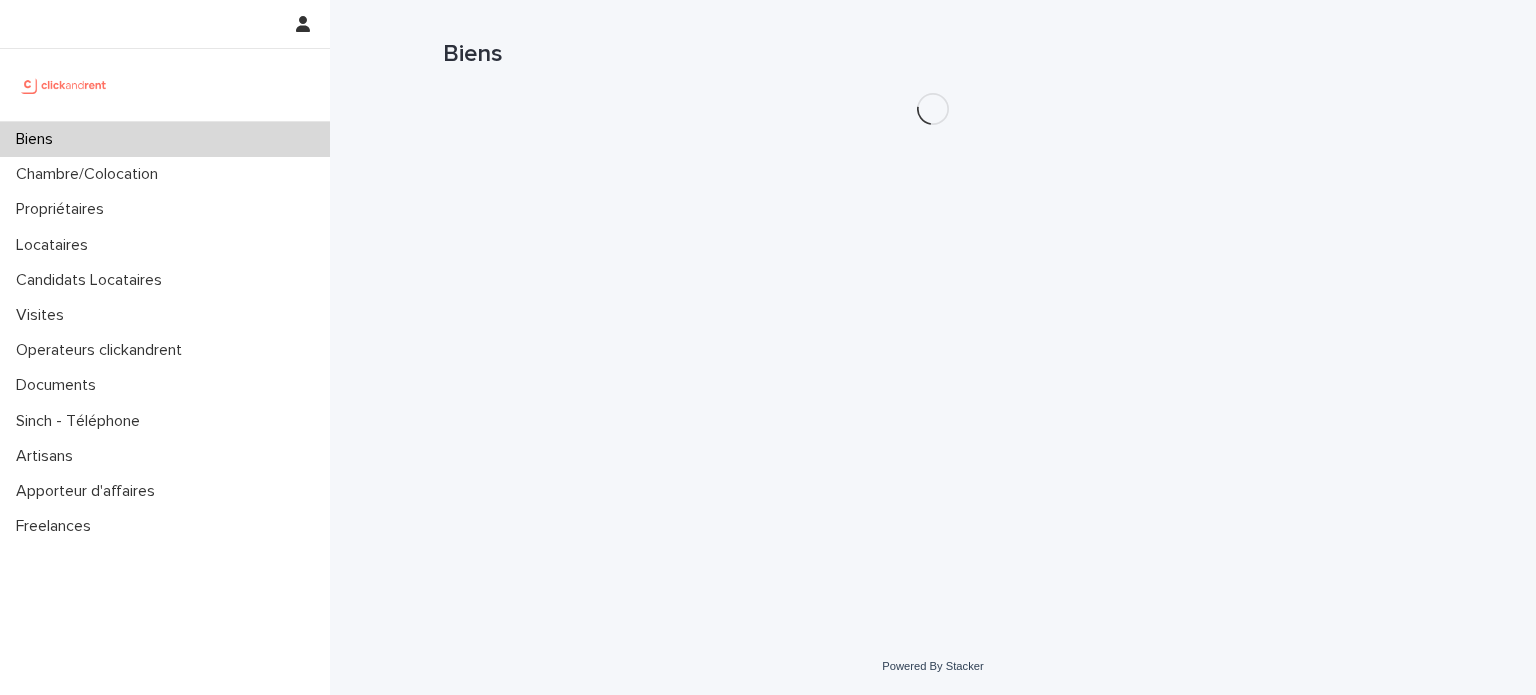 scroll, scrollTop: 0, scrollLeft: 0, axis: both 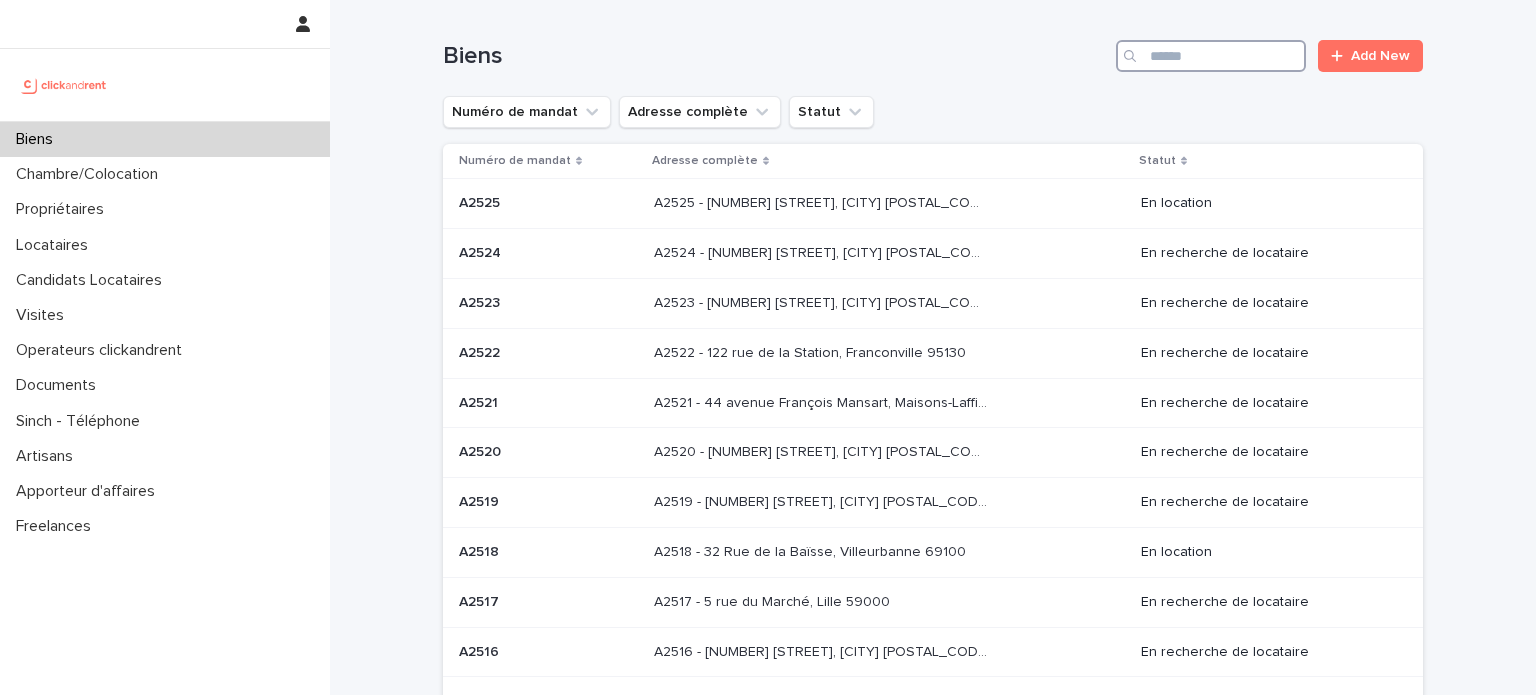 click at bounding box center [1211, 56] 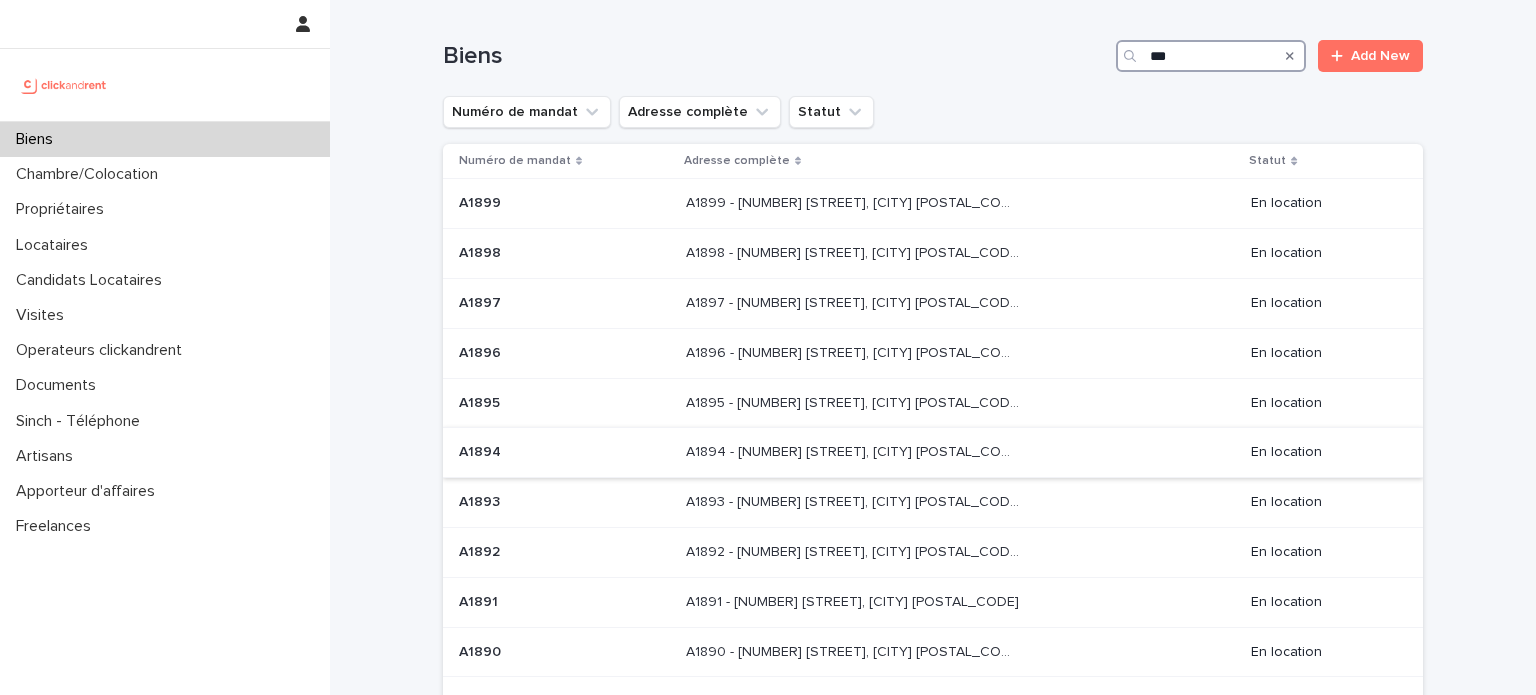 scroll, scrollTop: 206, scrollLeft: 0, axis: vertical 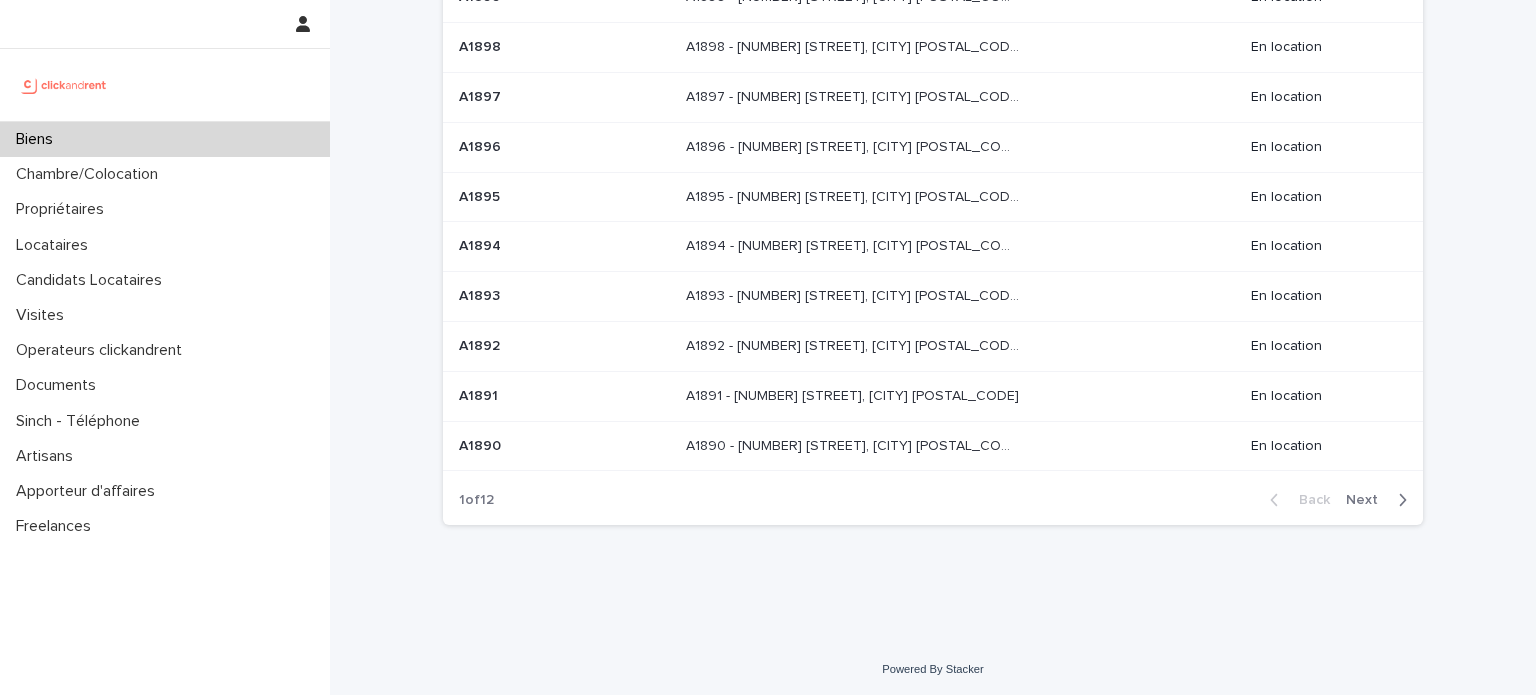 type on "***" 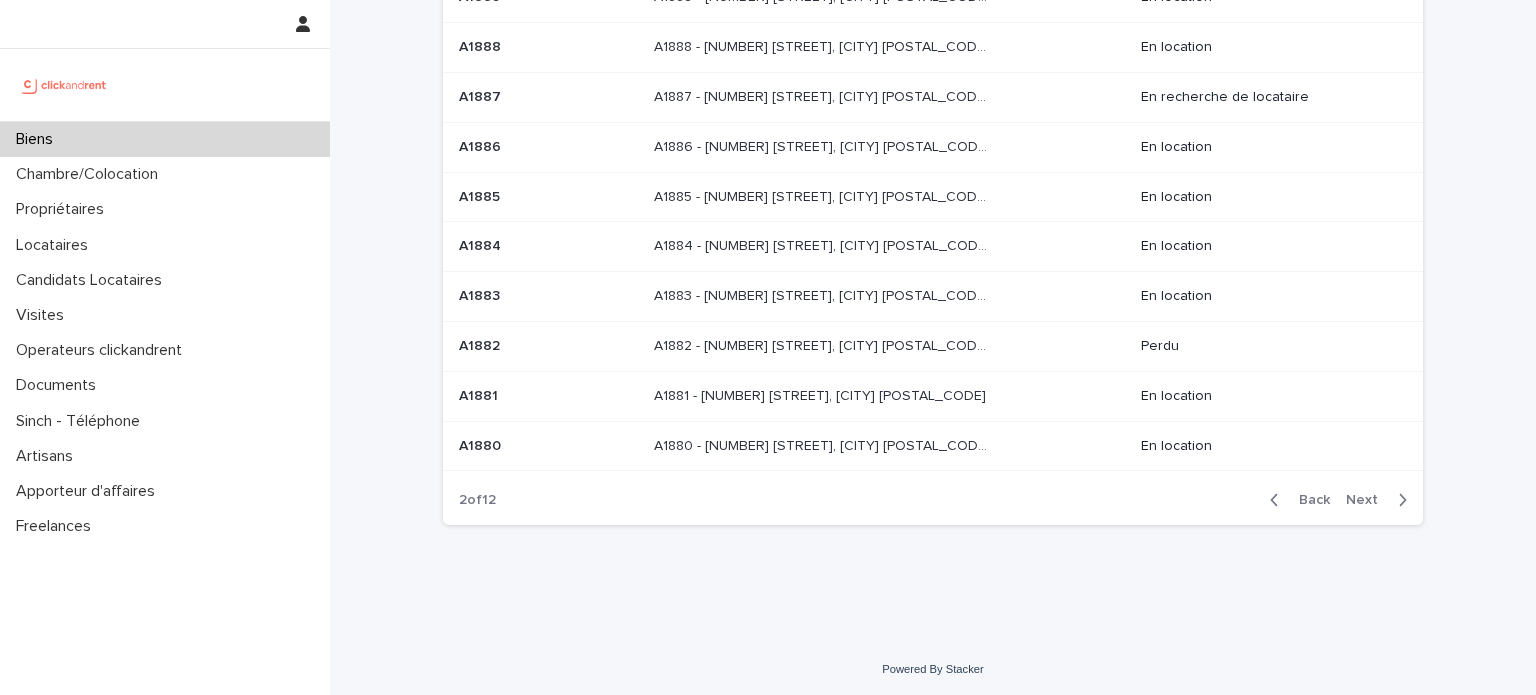 click on "Next" at bounding box center (1368, 500) 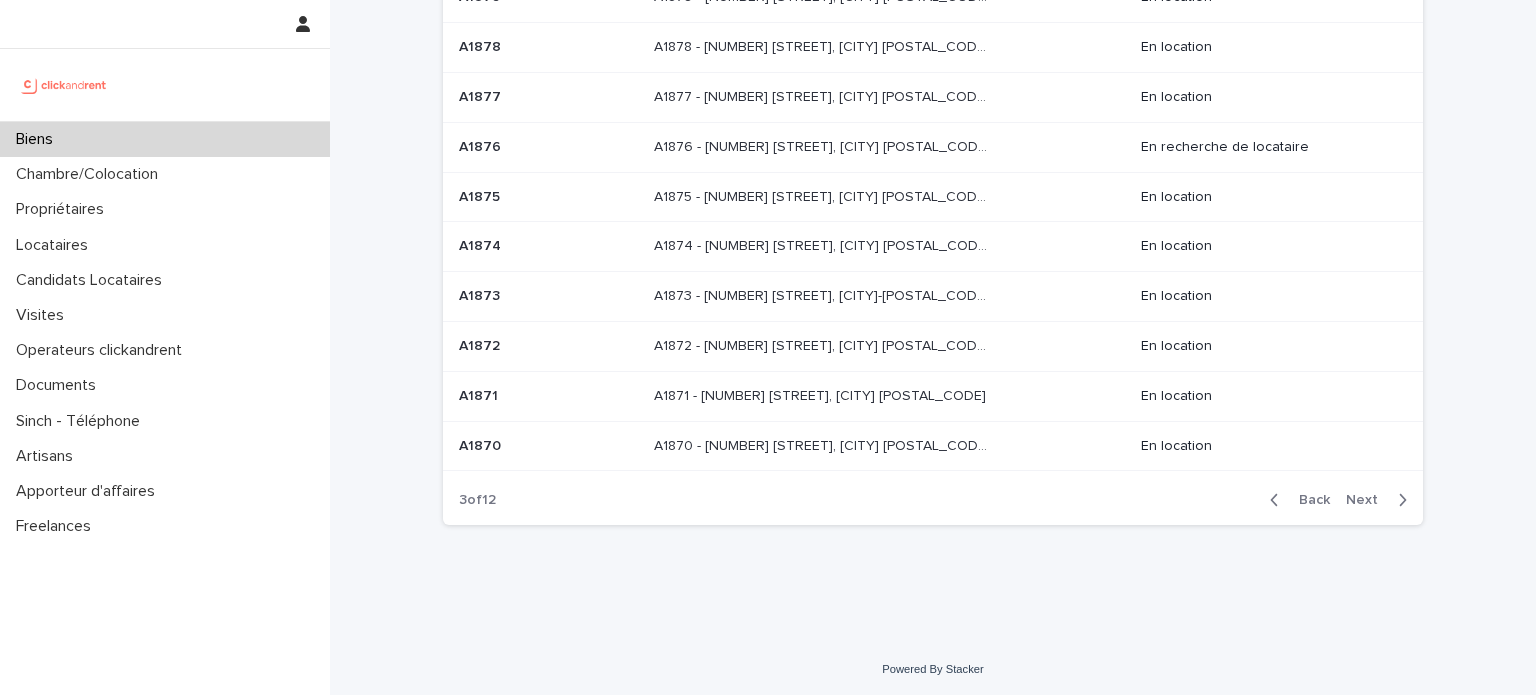click on "Next" at bounding box center (1368, 500) 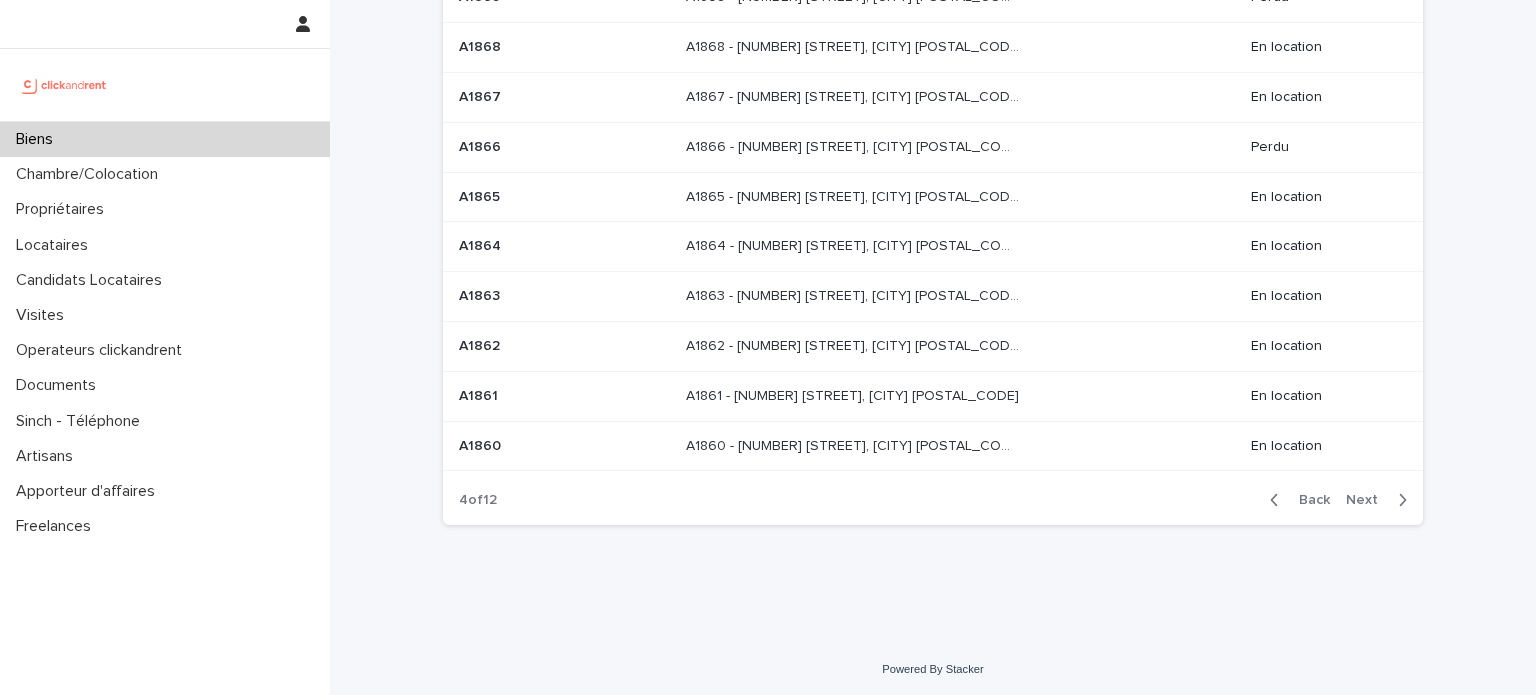 click on "Next" at bounding box center [1368, 500] 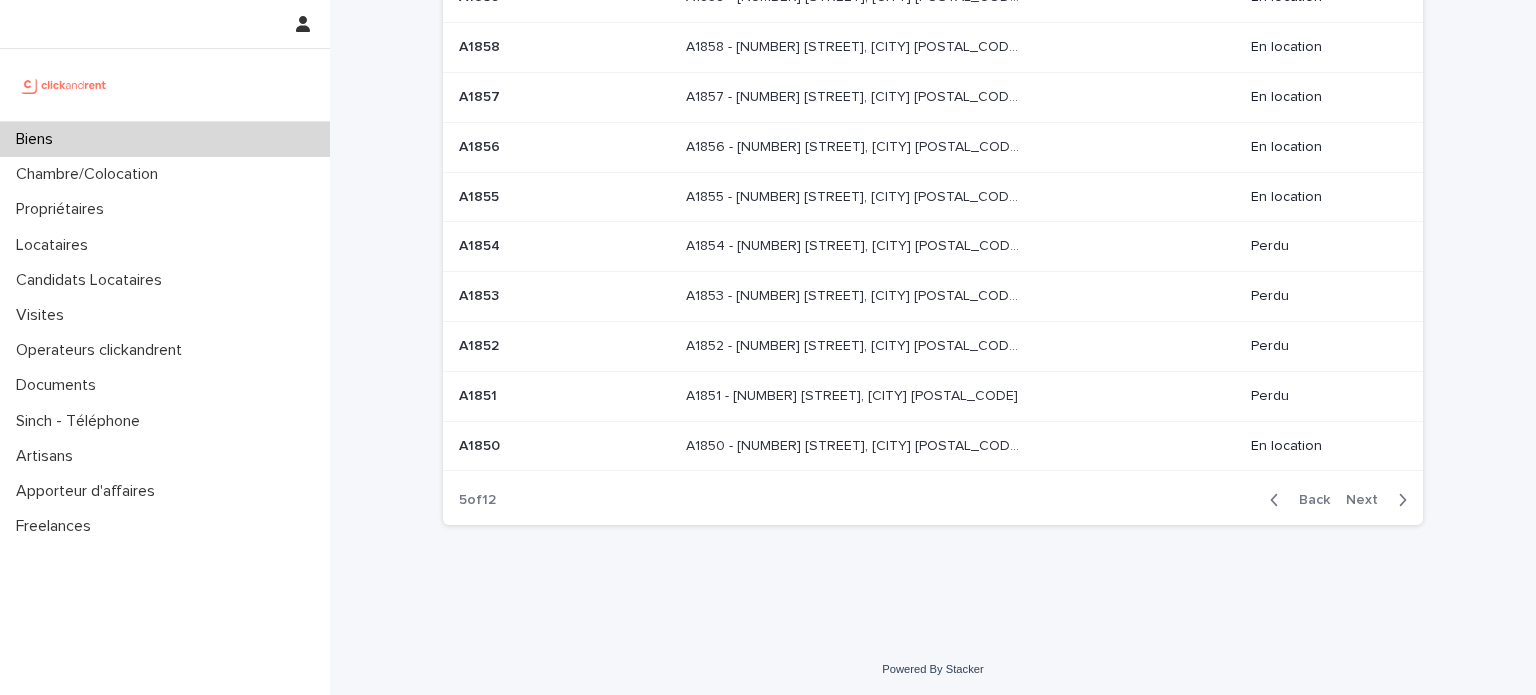 click on "Next" at bounding box center [1368, 500] 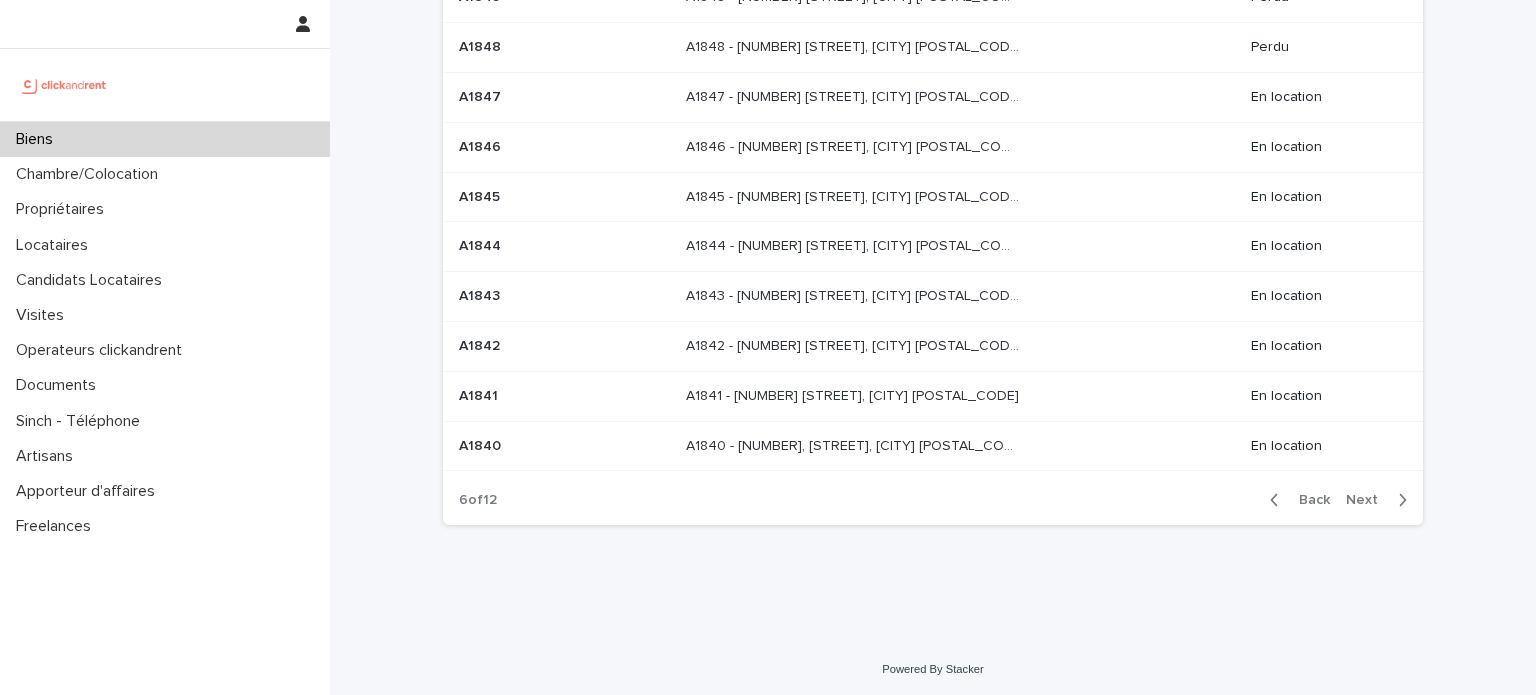 click on "Next" at bounding box center [1368, 500] 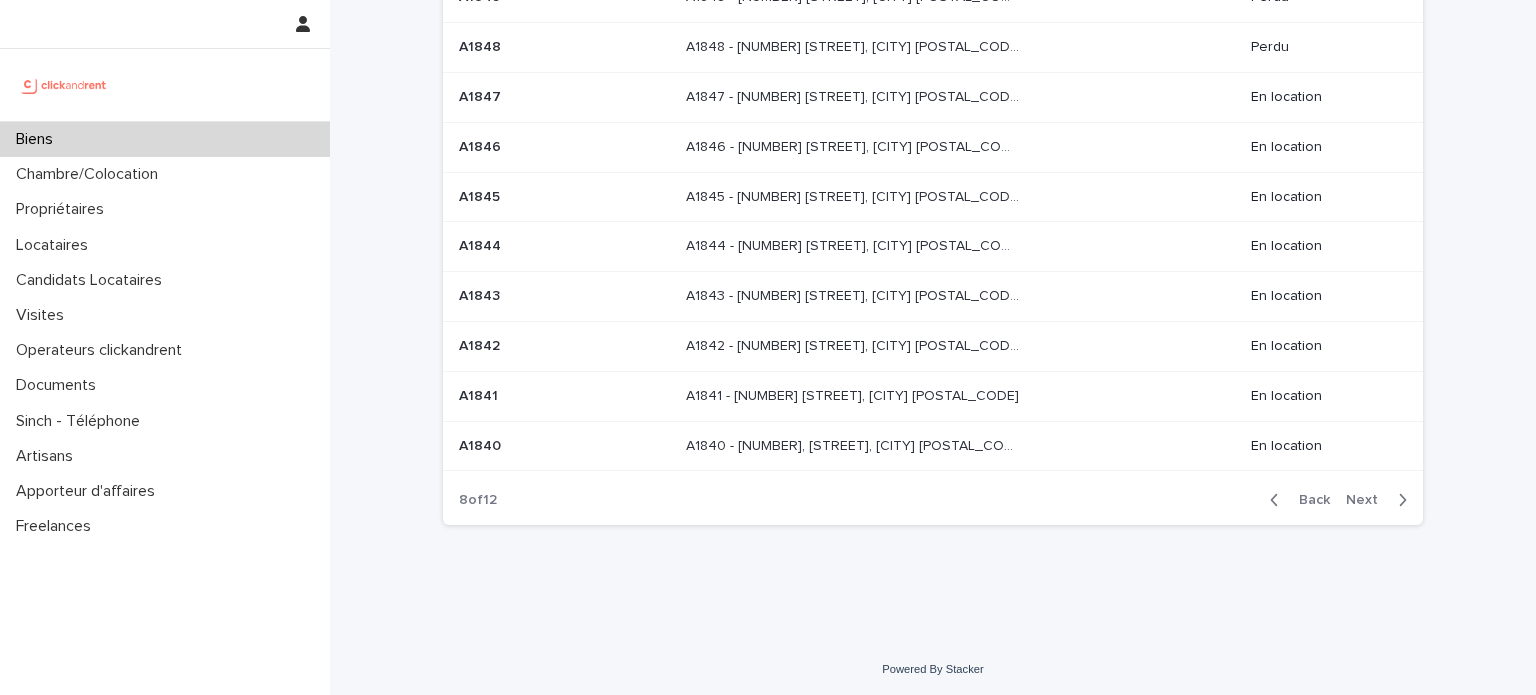 click on "Next" at bounding box center (1368, 500) 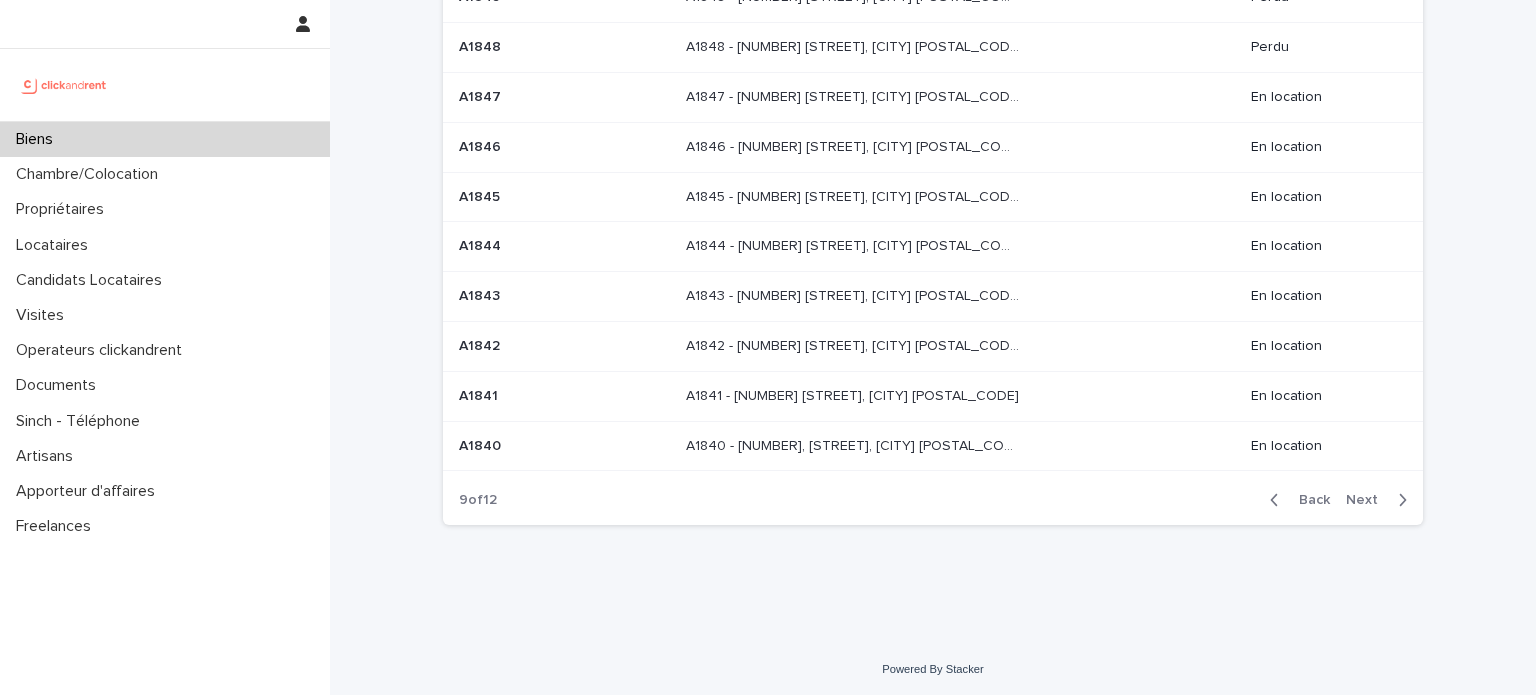 click on "Next" at bounding box center (1368, 500) 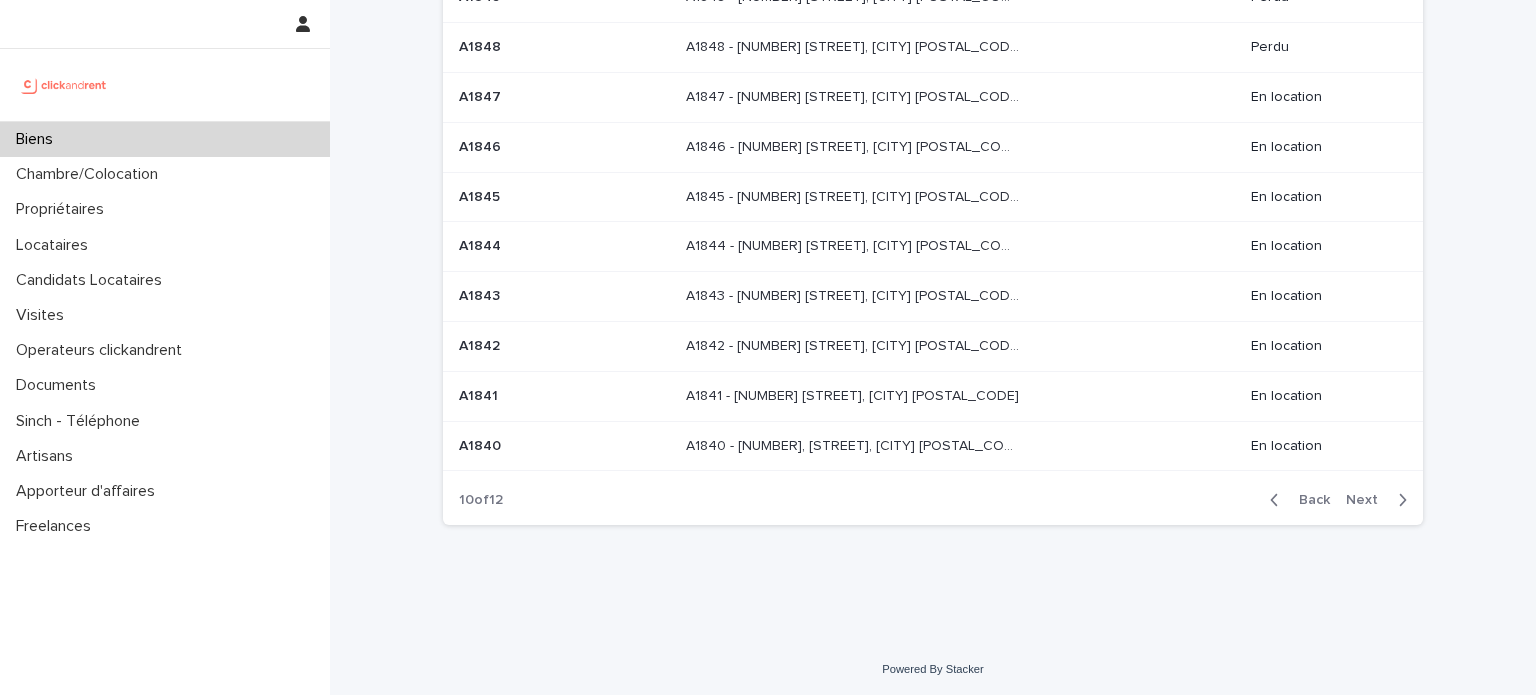 click on "Next" at bounding box center [1368, 500] 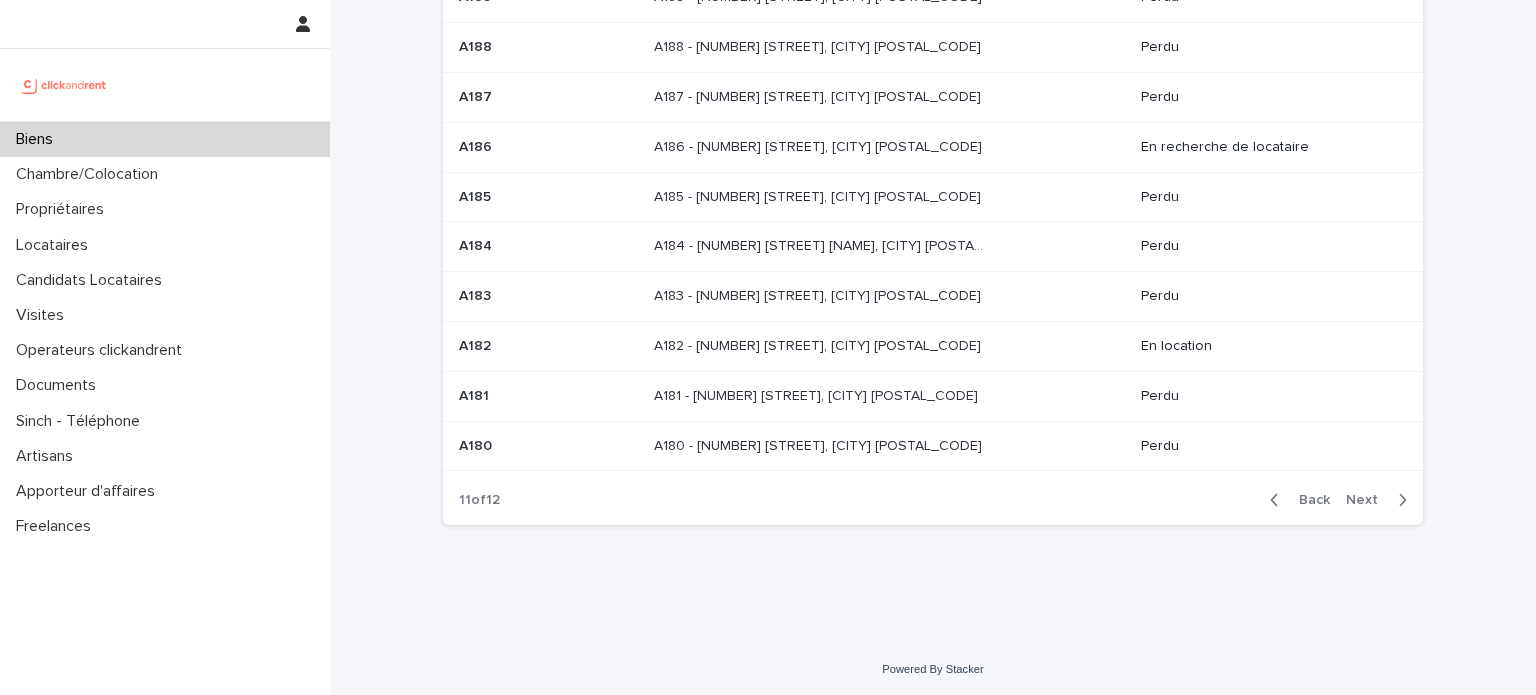 click on "Next" at bounding box center [1368, 500] 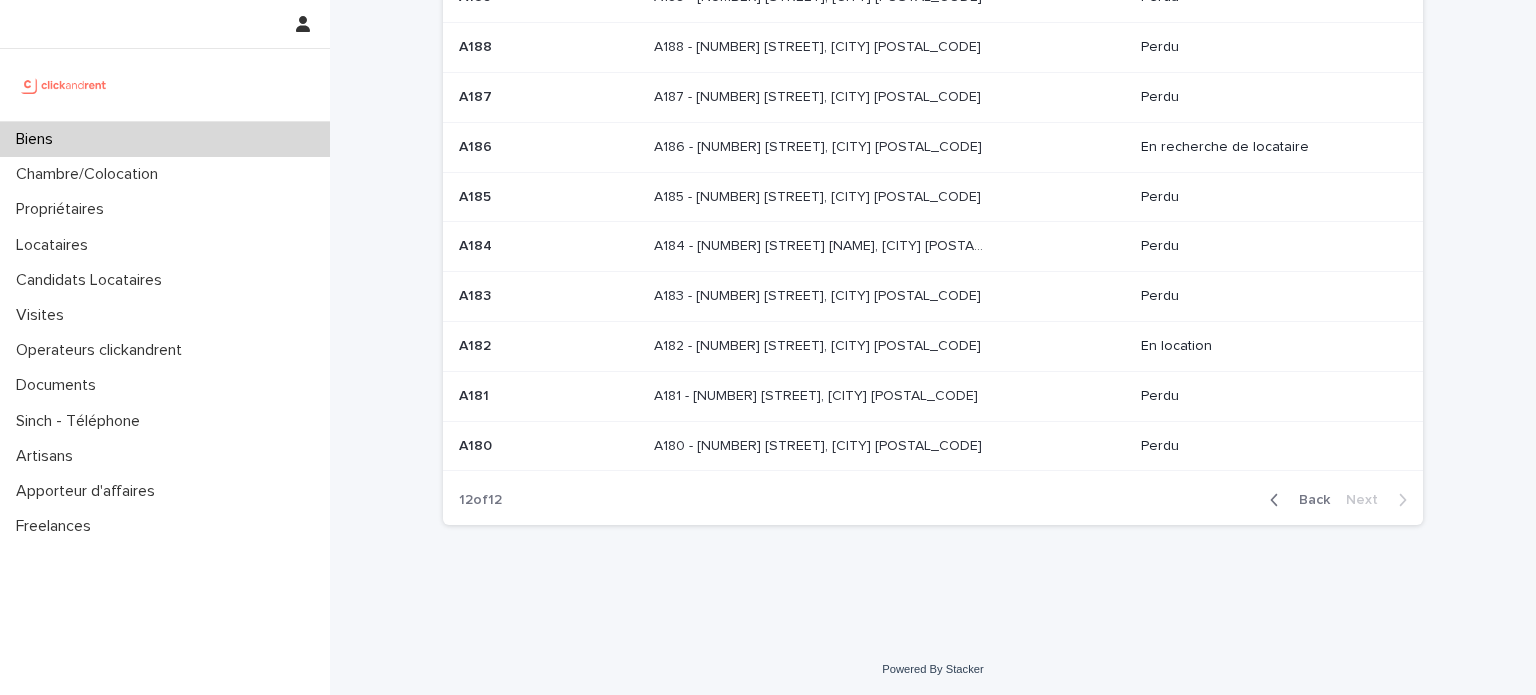 scroll, scrollTop: 0, scrollLeft: 0, axis: both 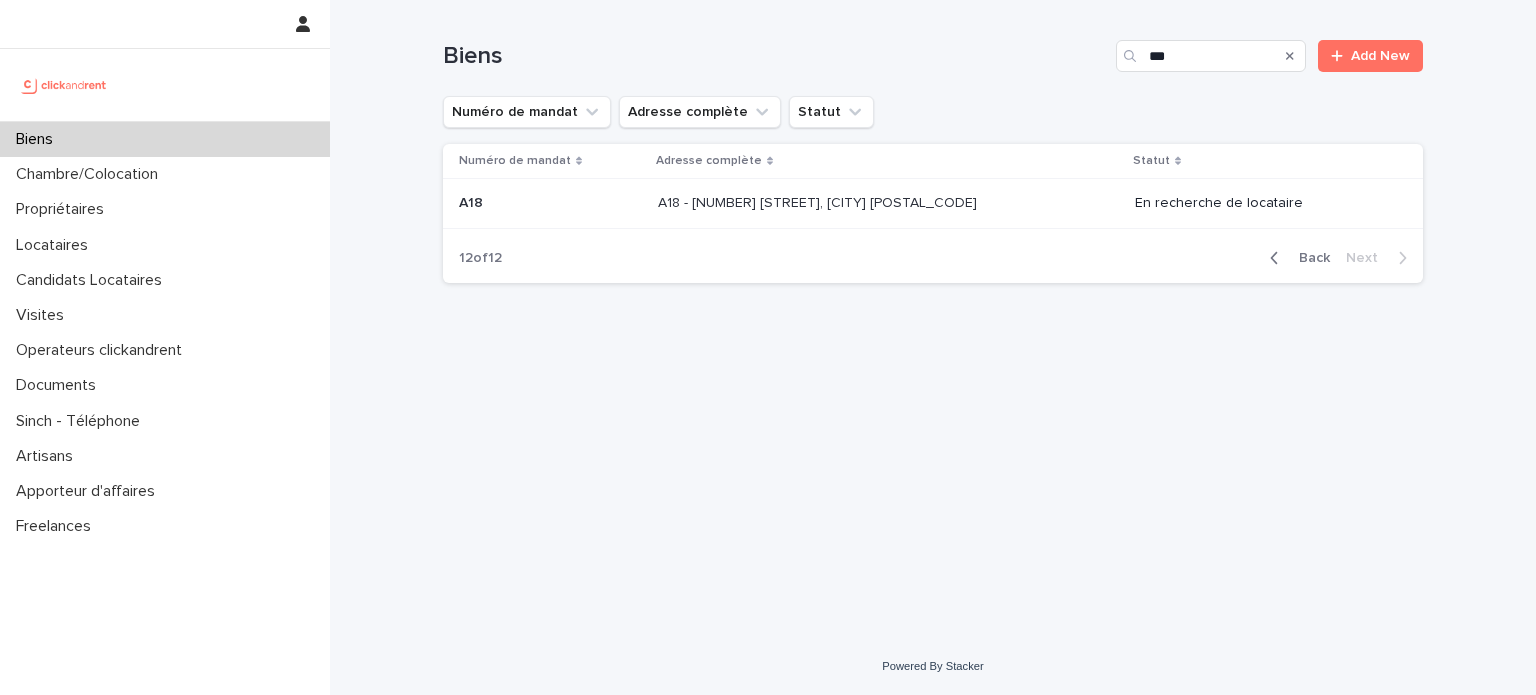 click on "A18 - [NUMBER] [STREET], [CITY] [POSTAL_CODE]" at bounding box center [819, 201] 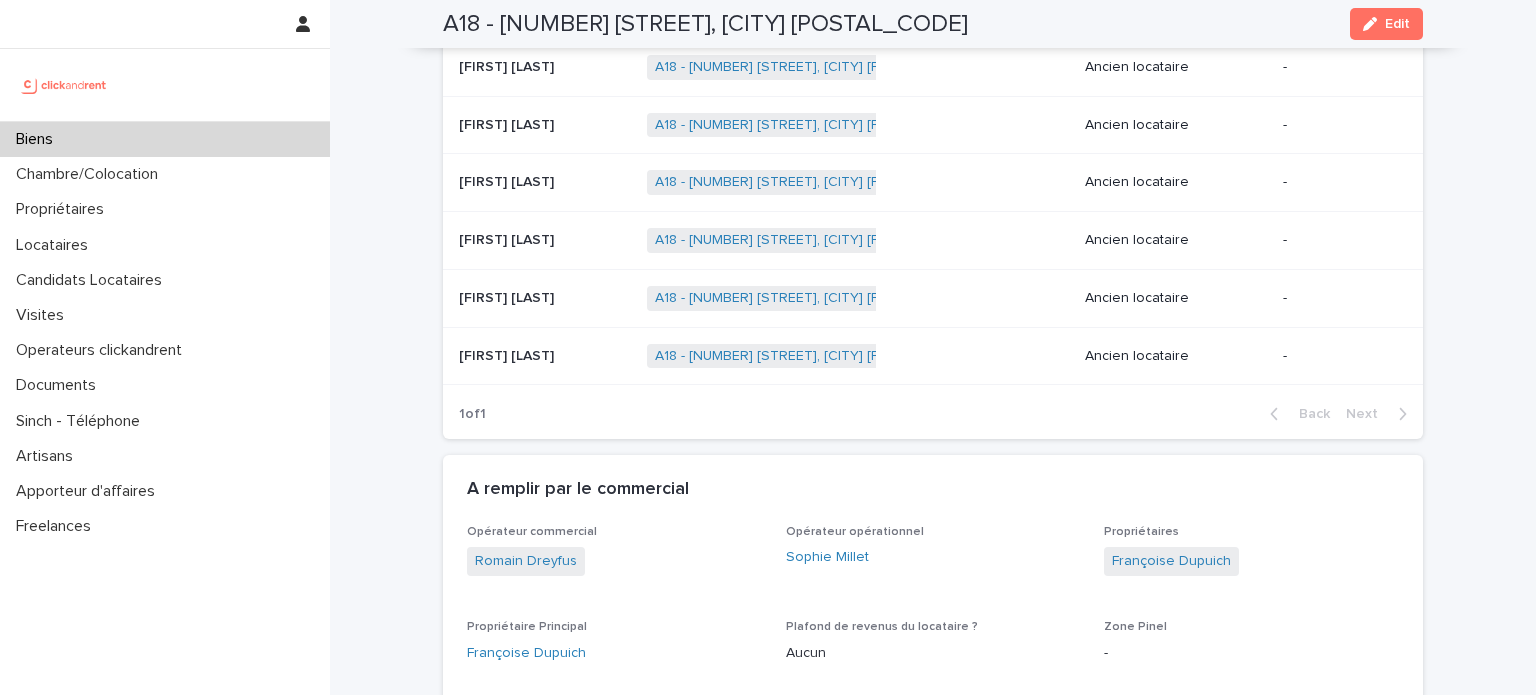 scroll, scrollTop: 964, scrollLeft: 0, axis: vertical 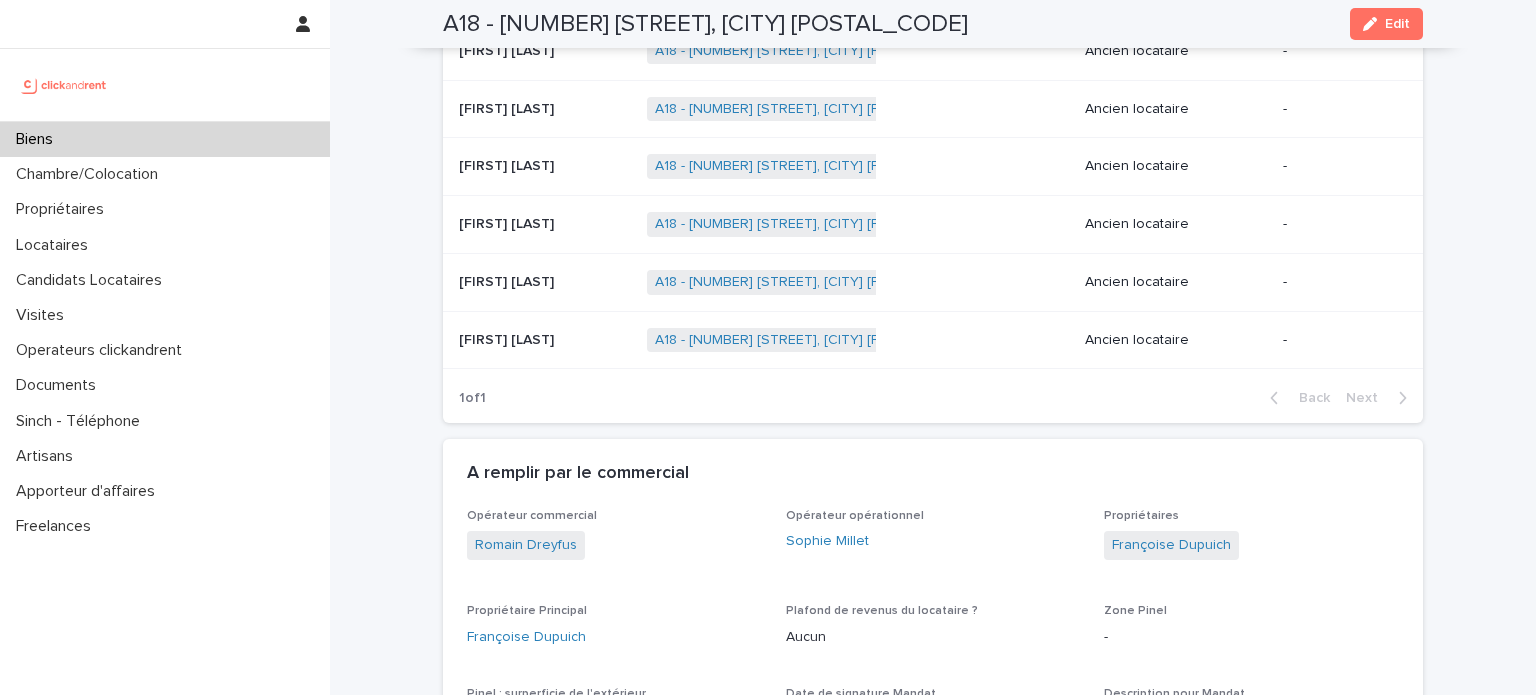 click on "Biens" at bounding box center [165, 139] 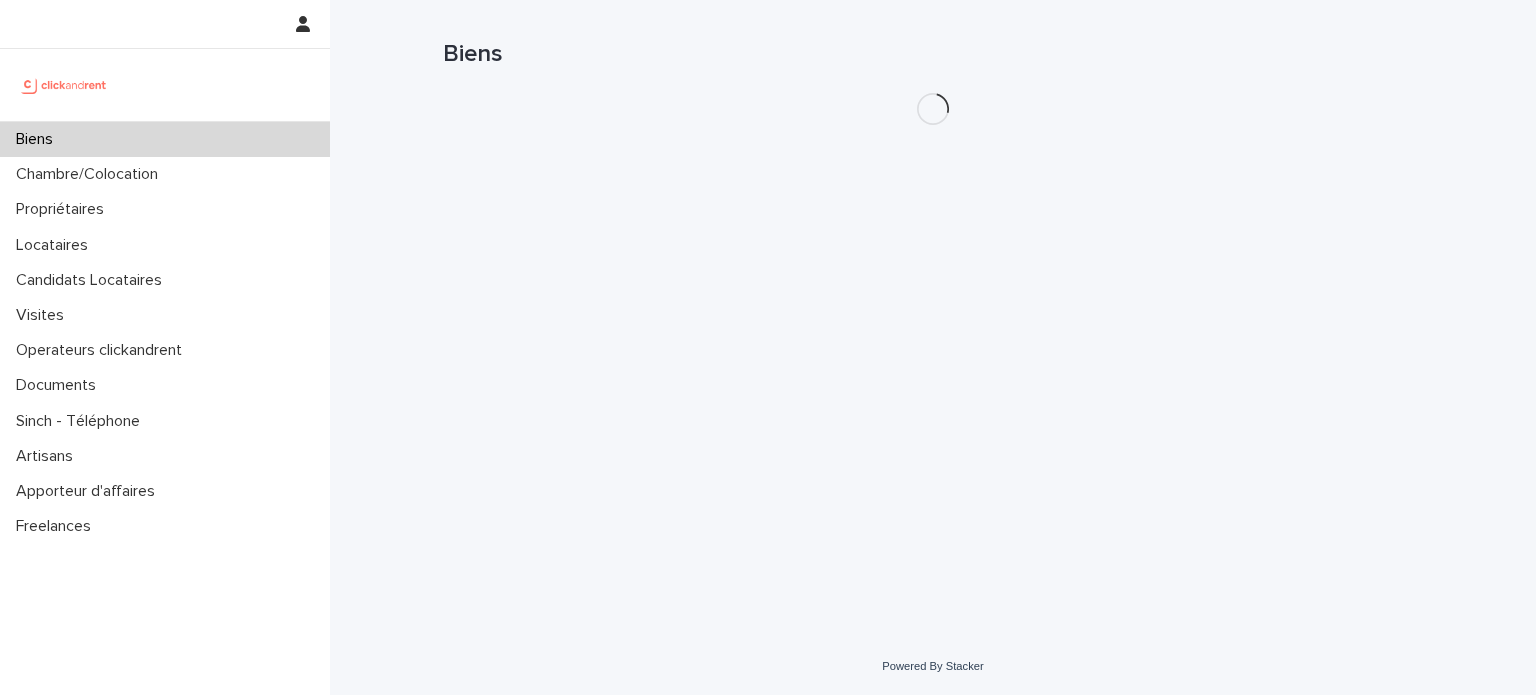 scroll, scrollTop: 0, scrollLeft: 0, axis: both 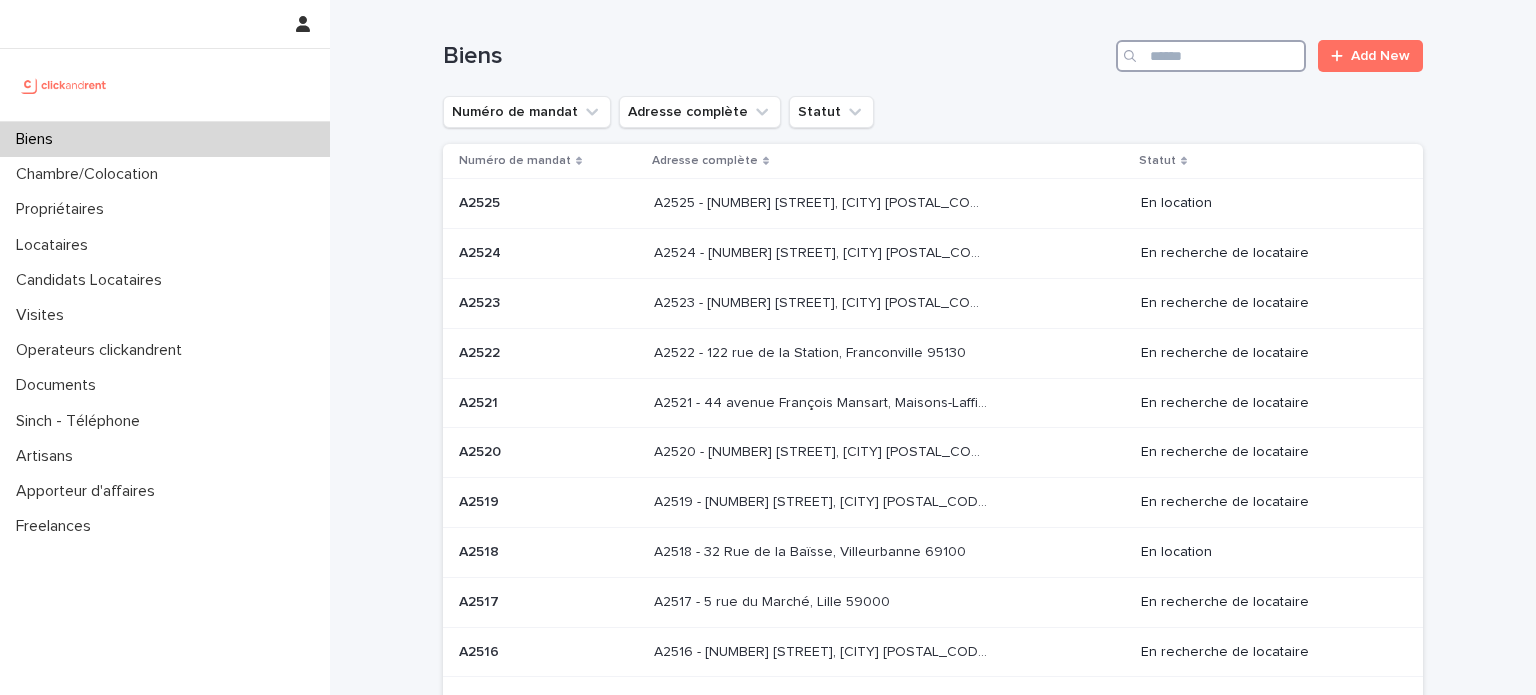 click at bounding box center [1211, 56] 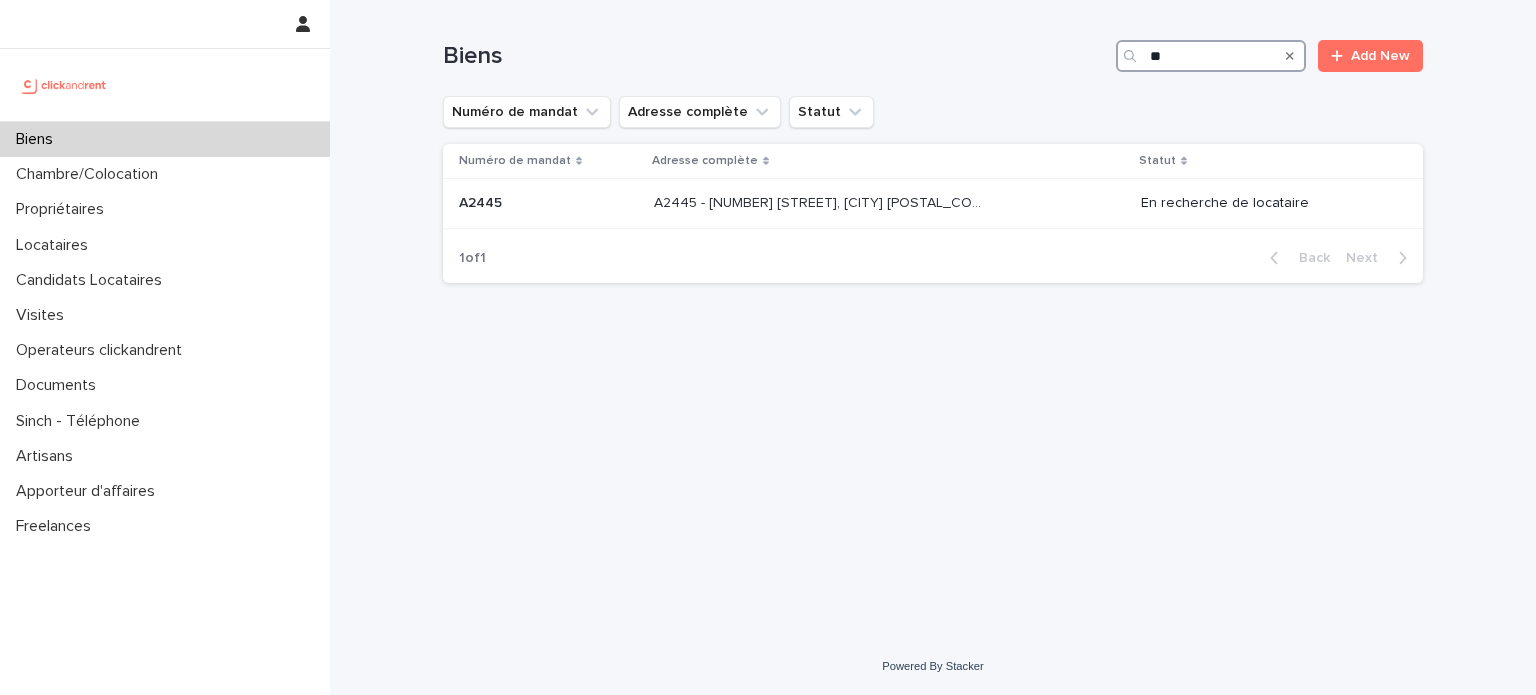 type on "*" 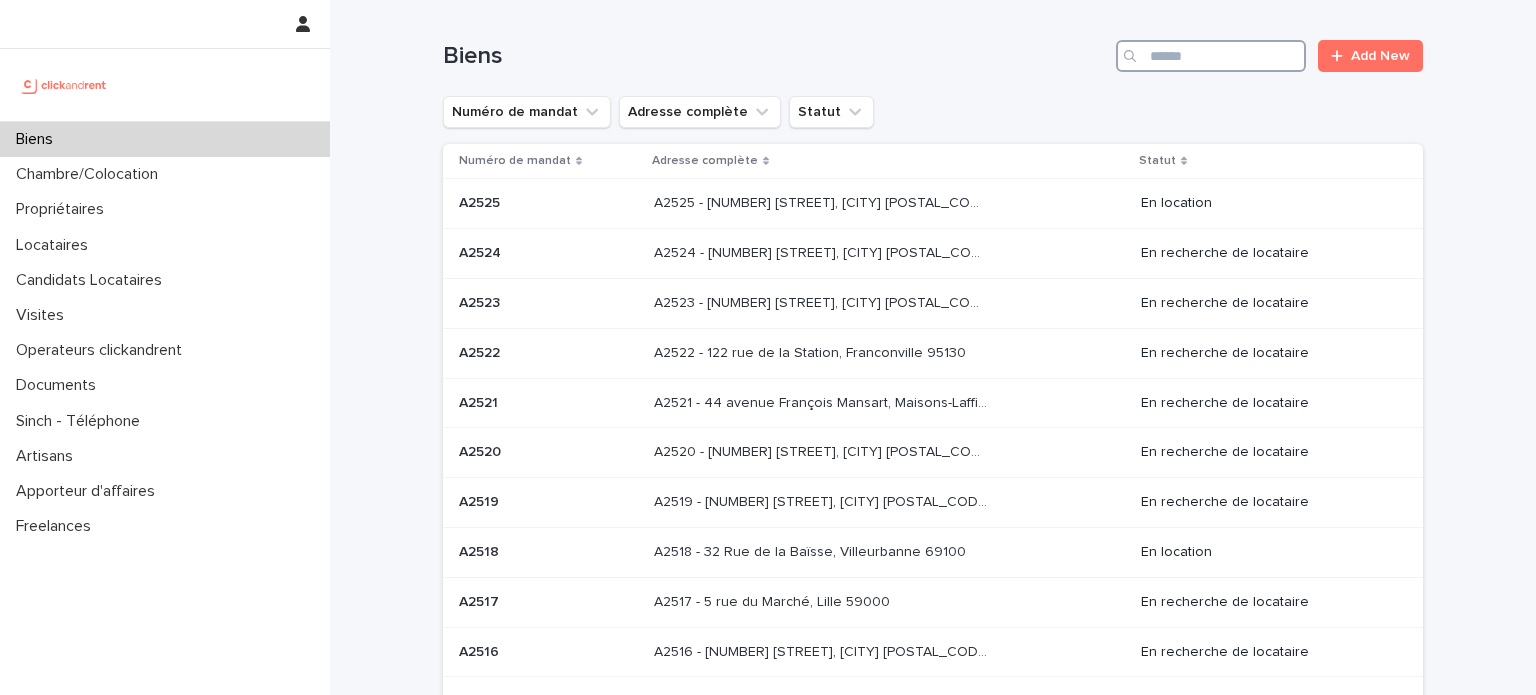 click at bounding box center (1211, 56) 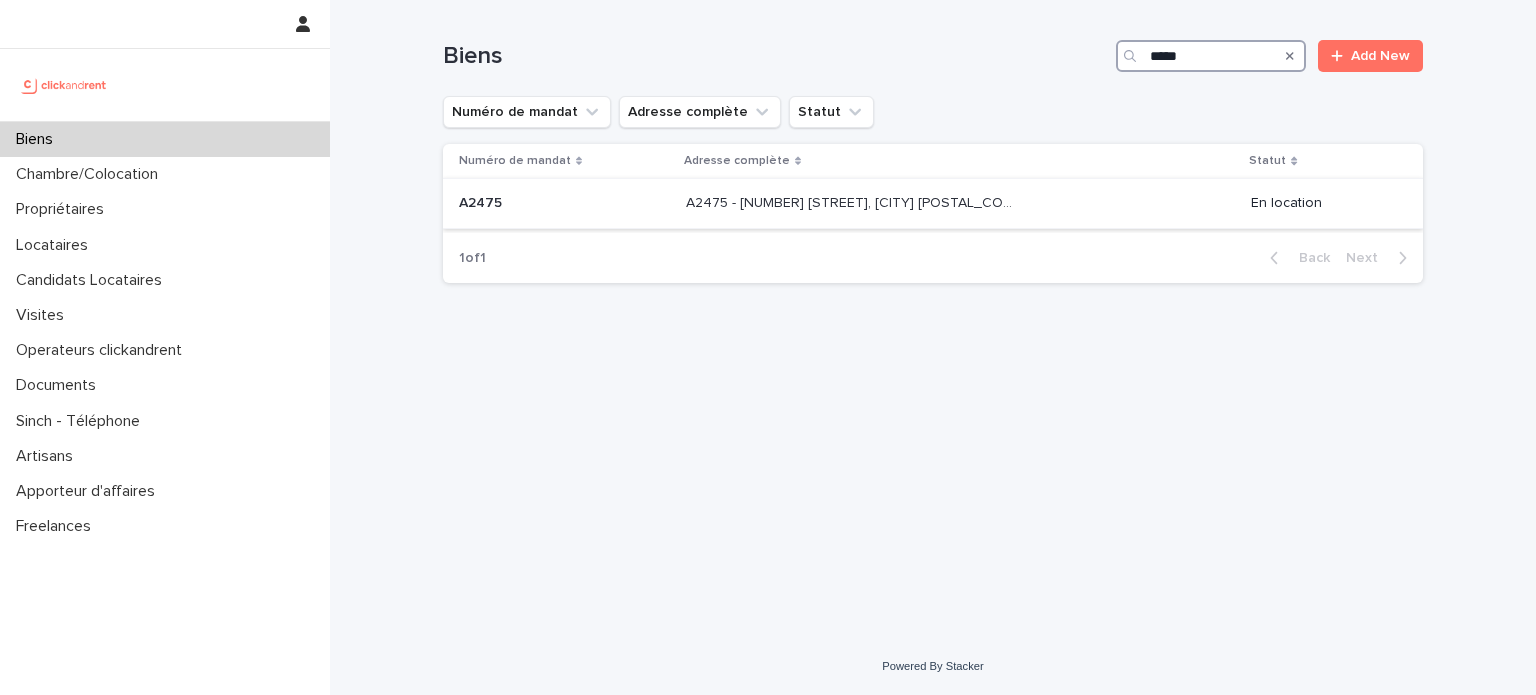 type on "*****" 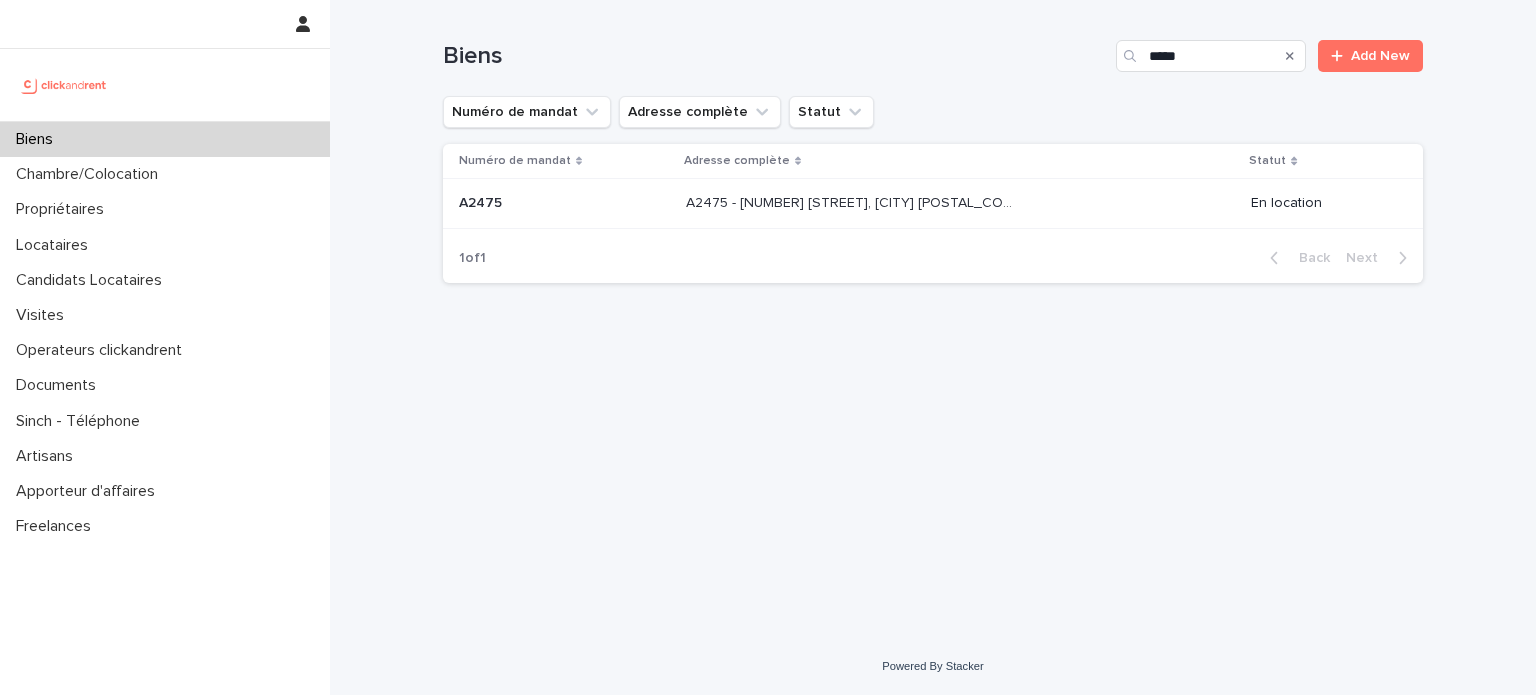 click on "A2475 - [NUMBER] [STREET], [CITY] [POSTAL_CODE] A2475 - [NUMBER] [STREET], [CITY] [POSTAL_CODE]" at bounding box center [960, 204] 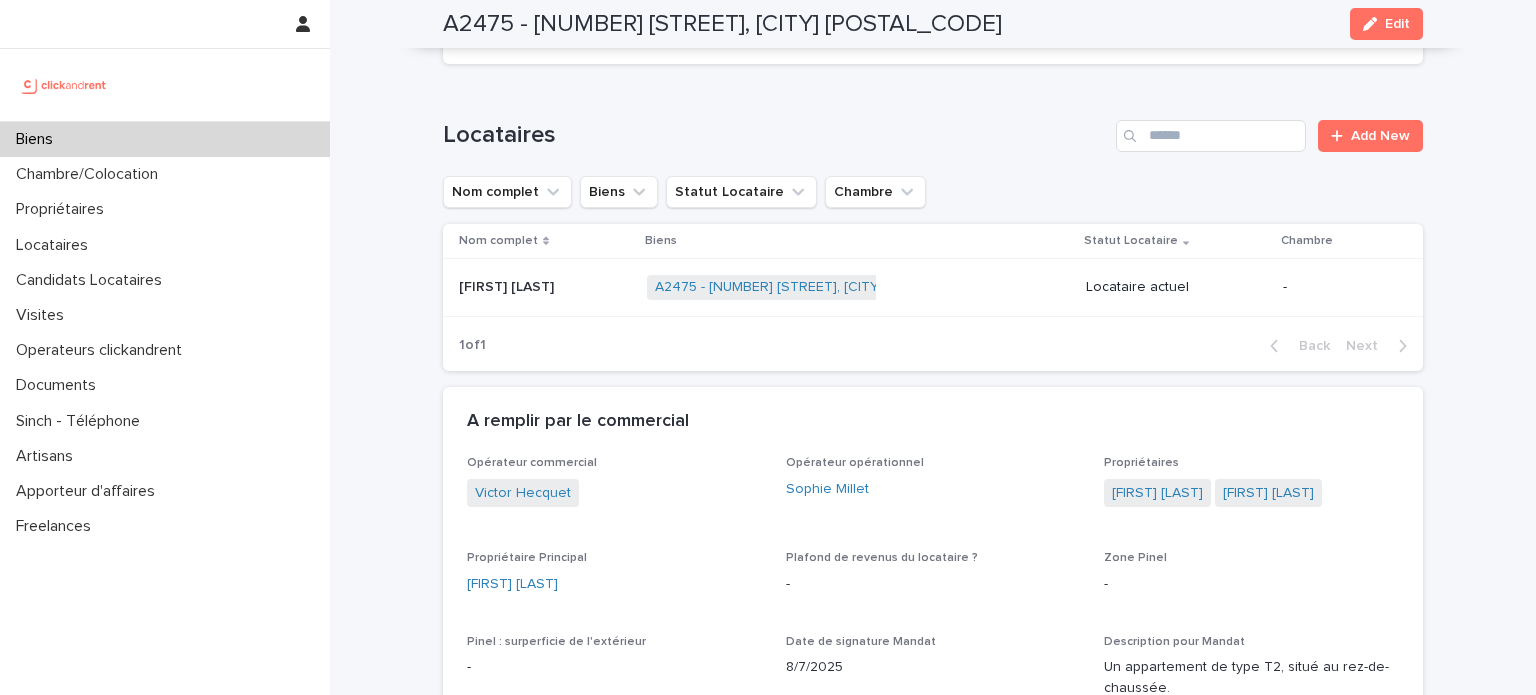 scroll, scrollTop: 687, scrollLeft: 0, axis: vertical 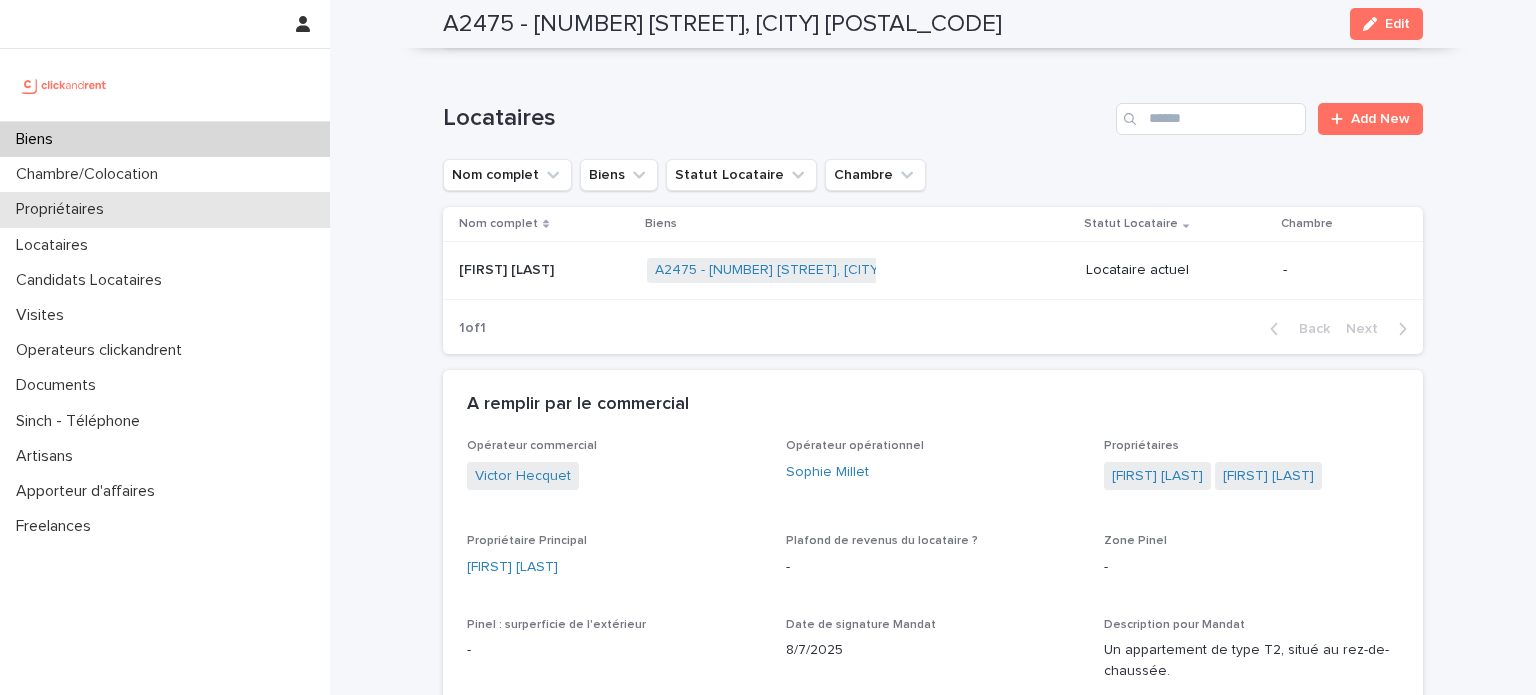 click on "Propriétaires" at bounding box center [64, 209] 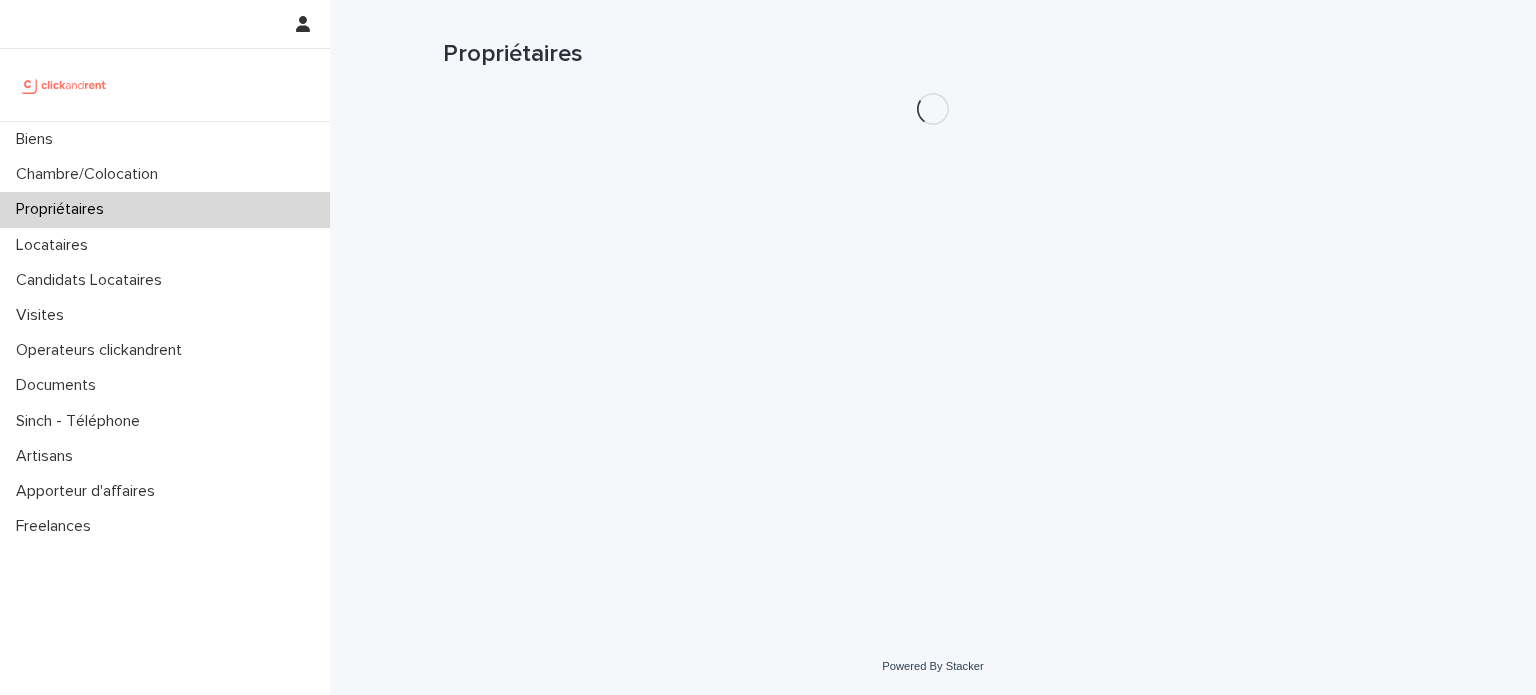 scroll, scrollTop: 0, scrollLeft: 0, axis: both 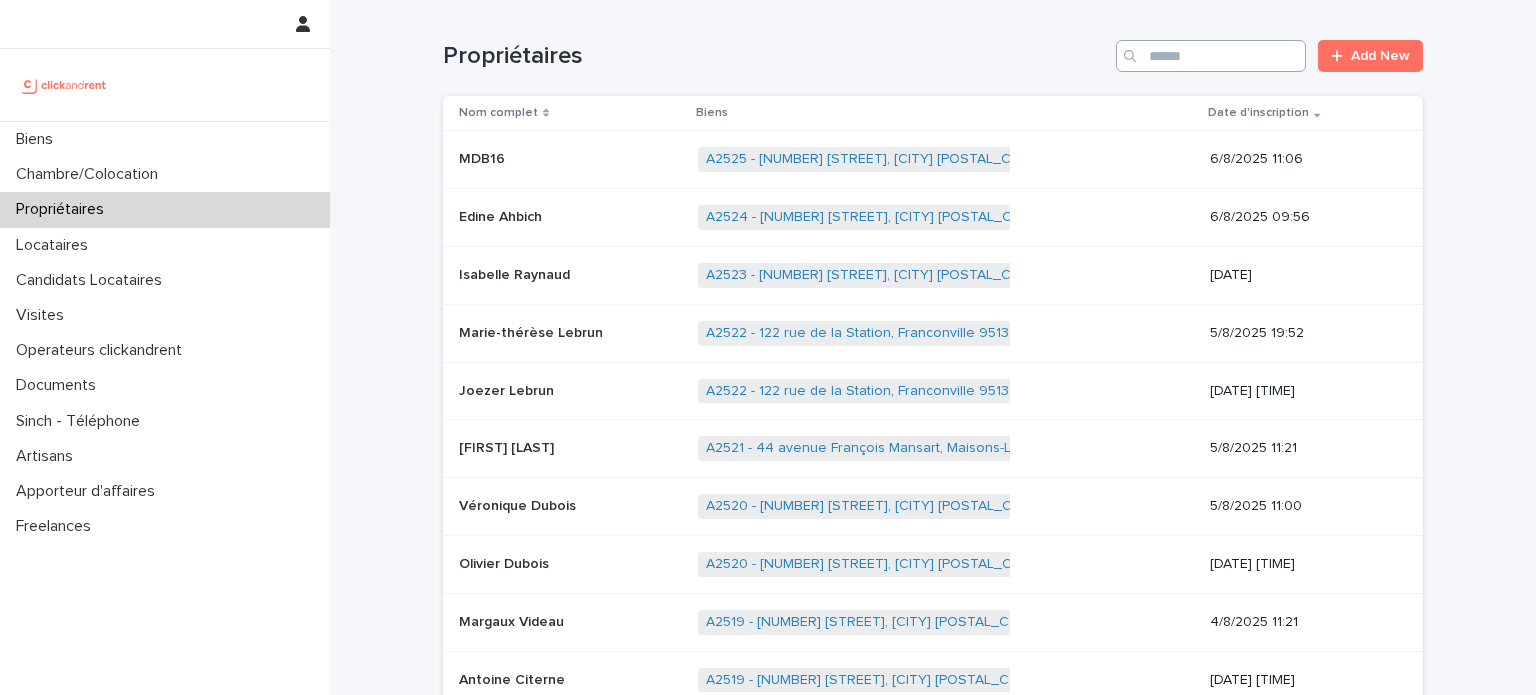 drag, startPoint x: 1220, startPoint y: 36, endPoint x: 1203, endPoint y: 59, distance: 28.600698 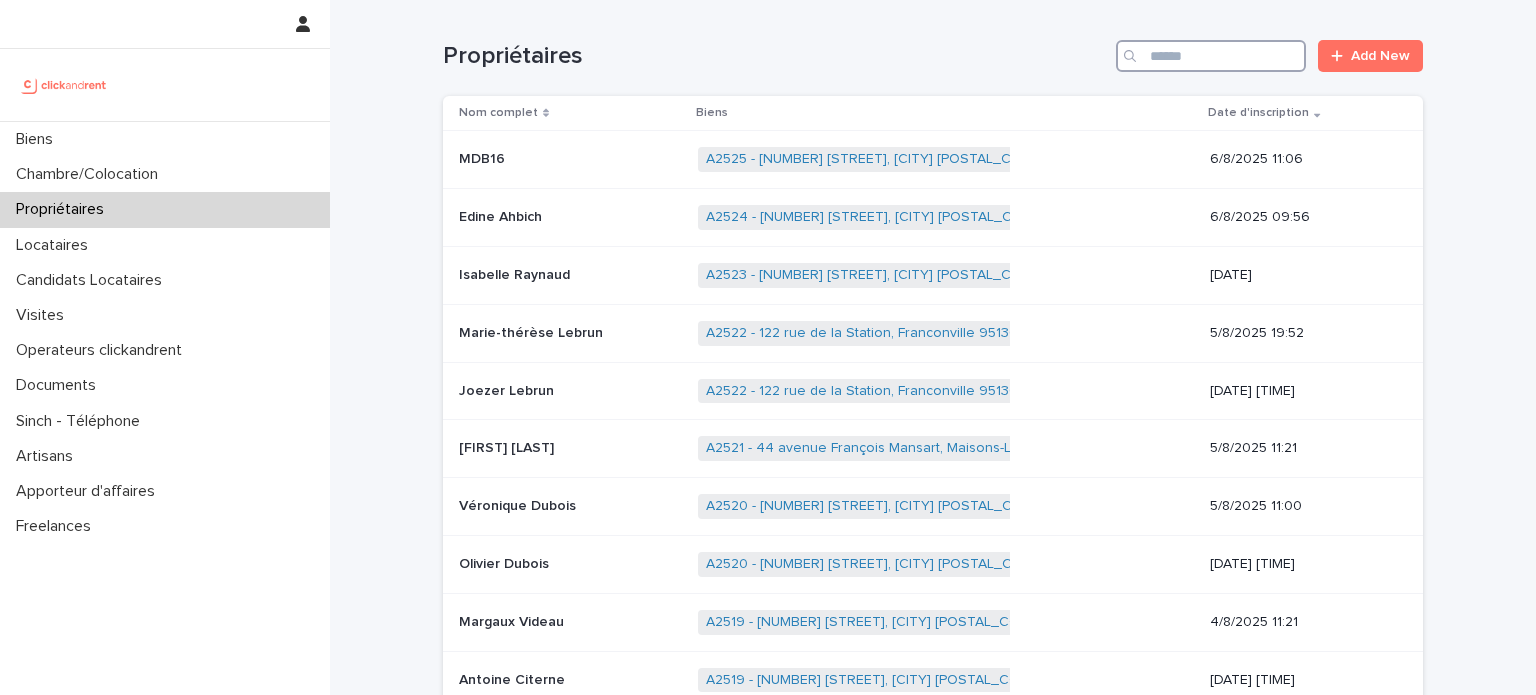 click at bounding box center (1211, 56) 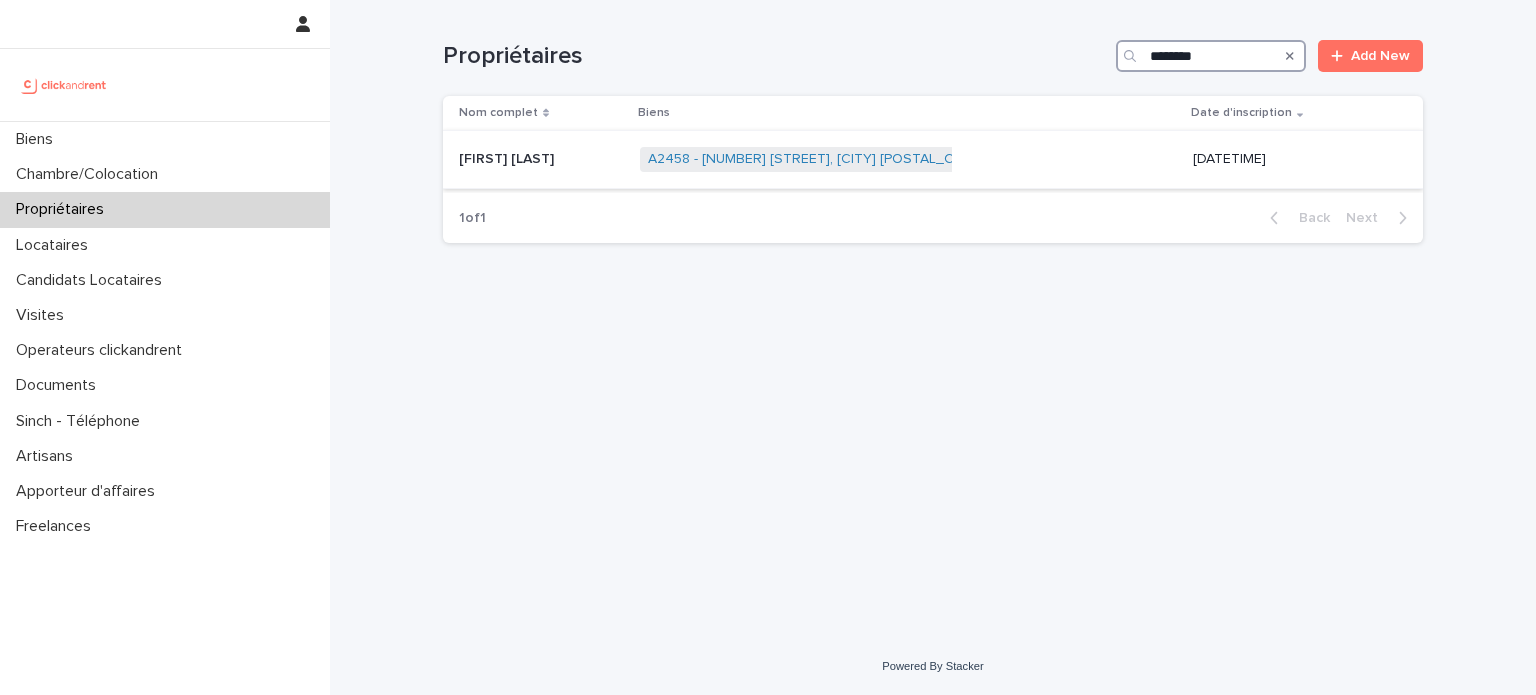 type on "********" 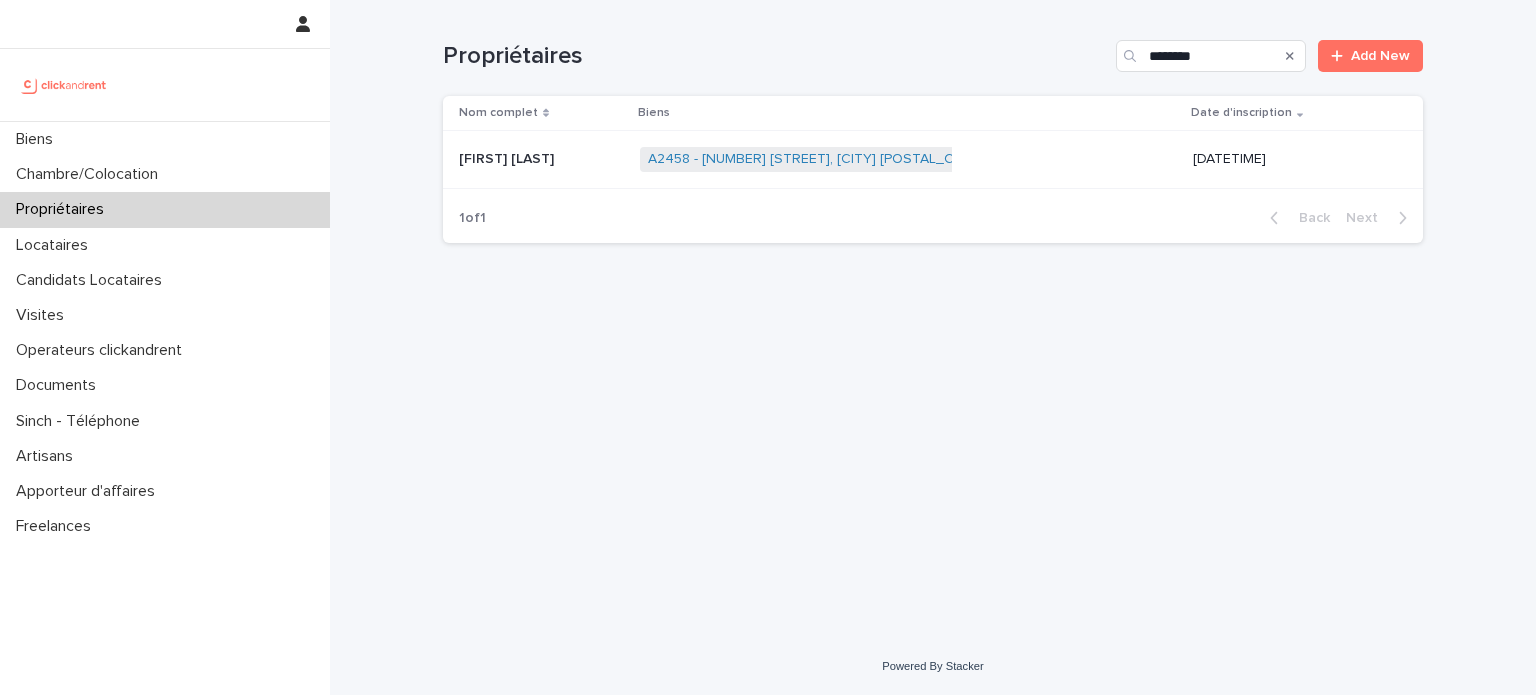 click on "A2458 - [NUMBER] [STREET], [CITY] [POSTAL_CODE]   + [NUMBER]" at bounding box center [908, 159] 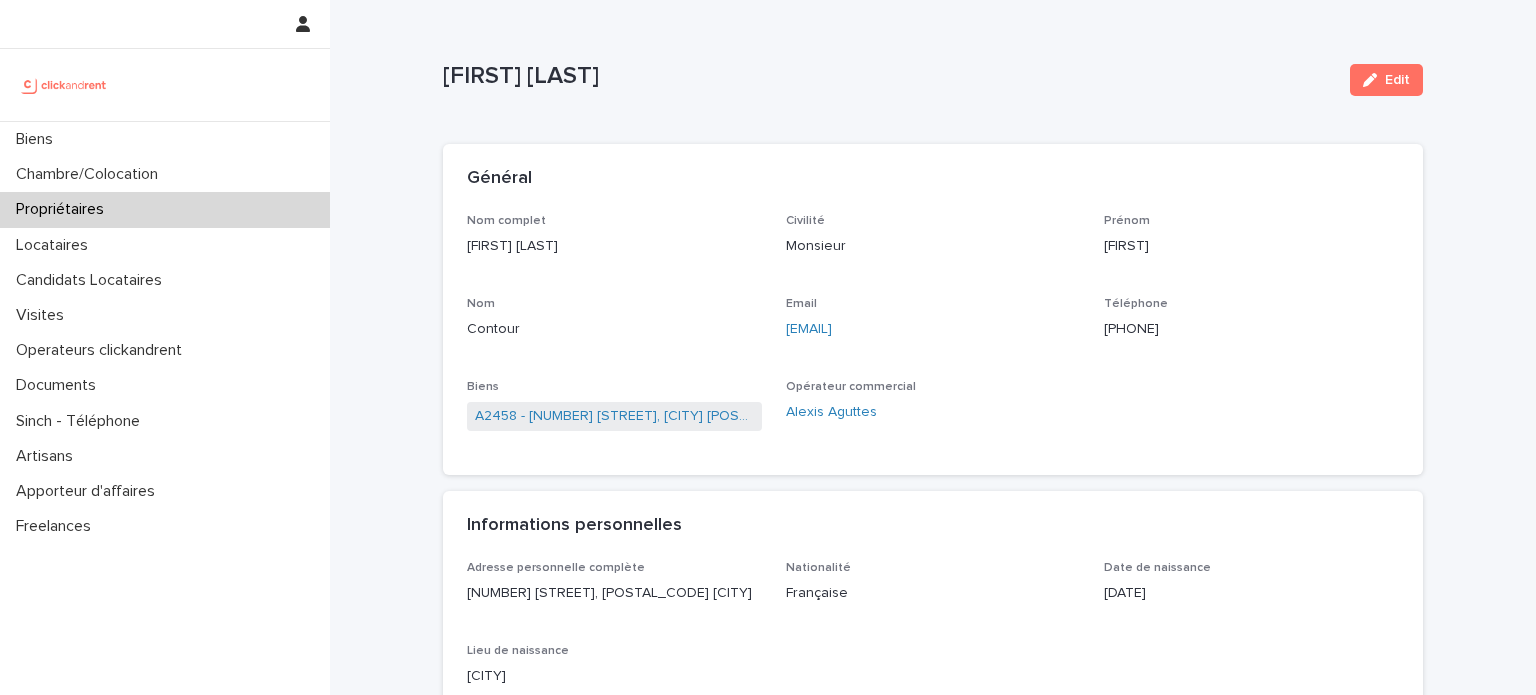 scroll, scrollTop: 44, scrollLeft: 0, axis: vertical 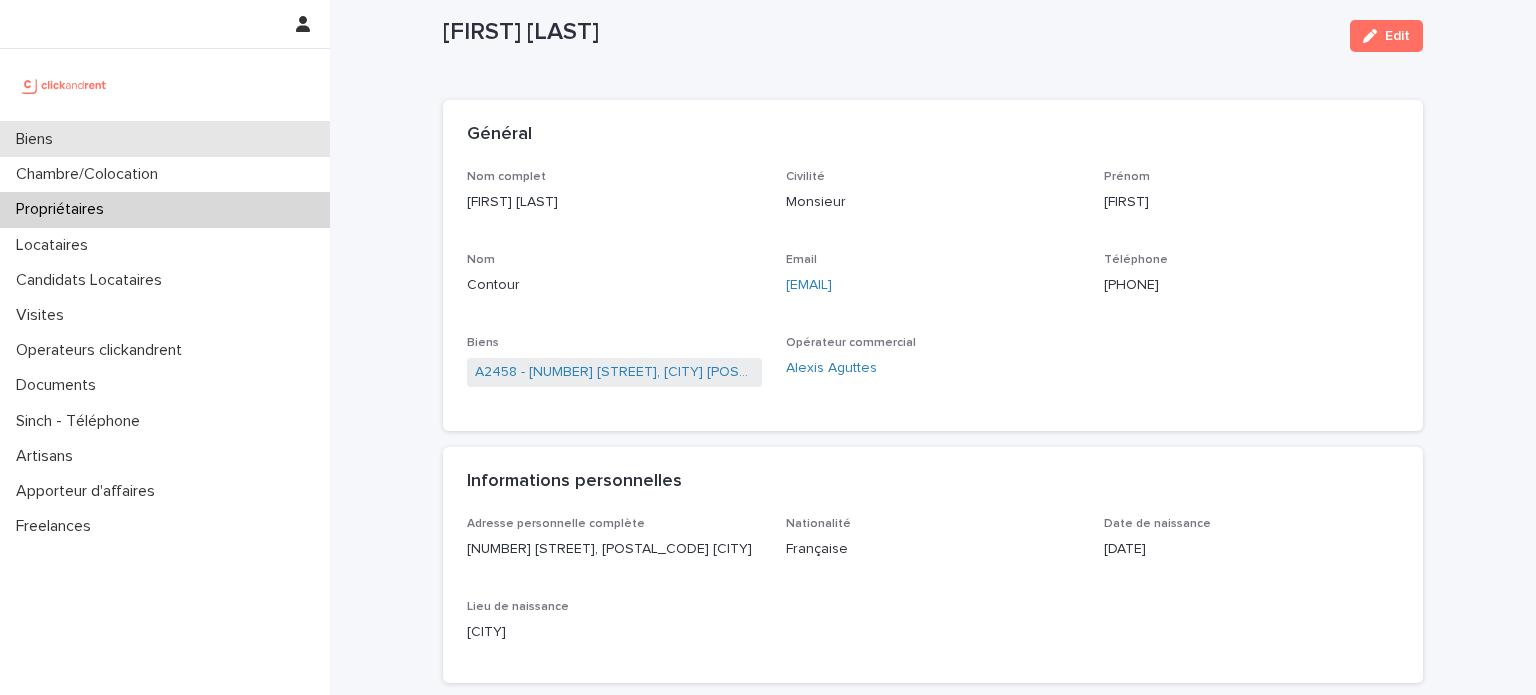 click on "Biens" at bounding box center [165, 139] 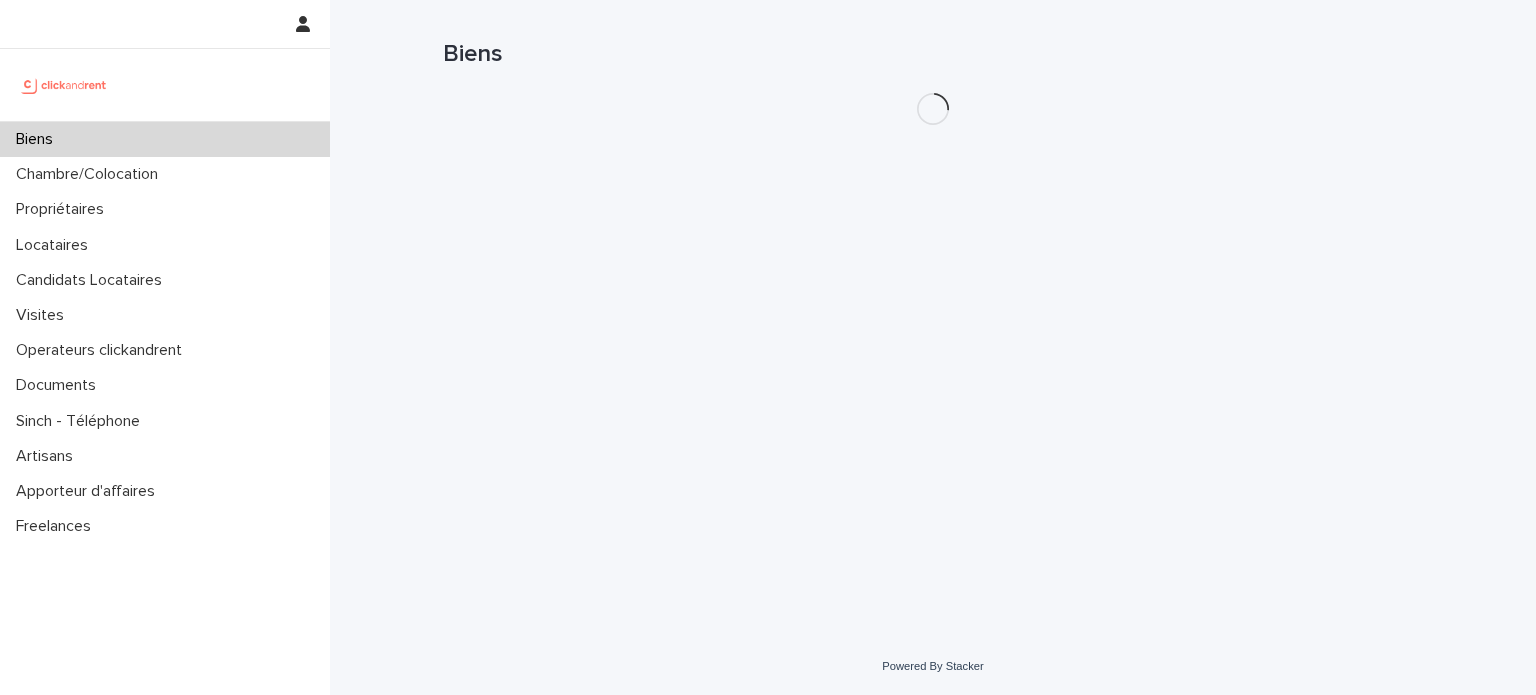 click on "Biens" at bounding box center [165, 139] 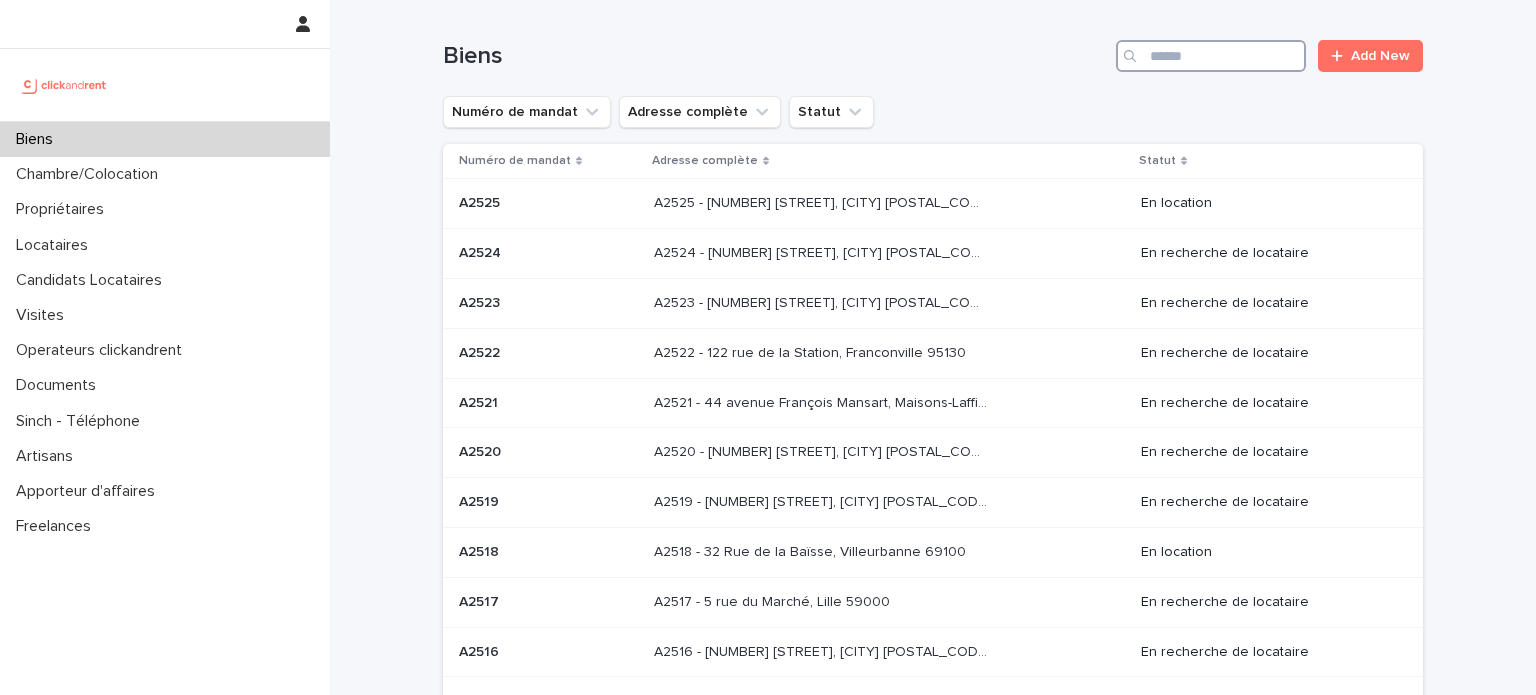 click at bounding box center [1211, 56] 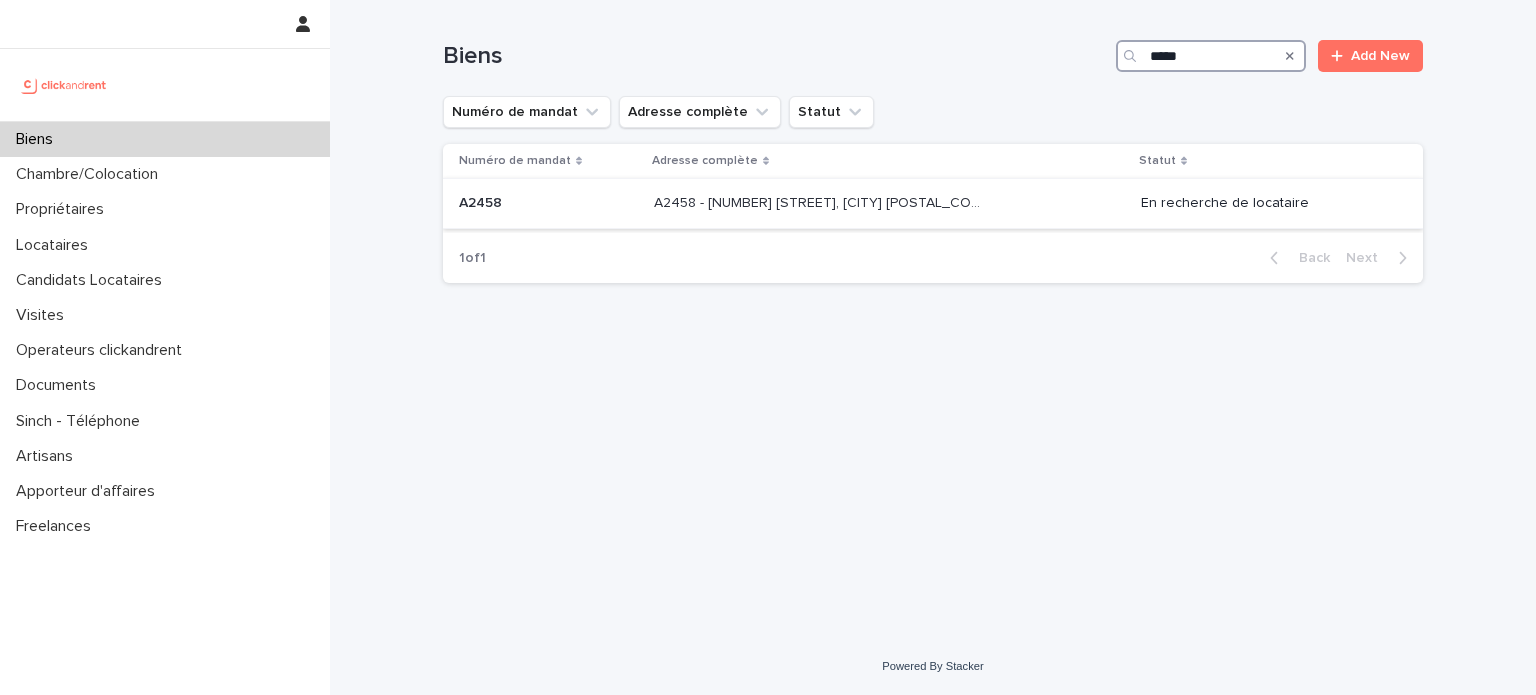 type on "*****" 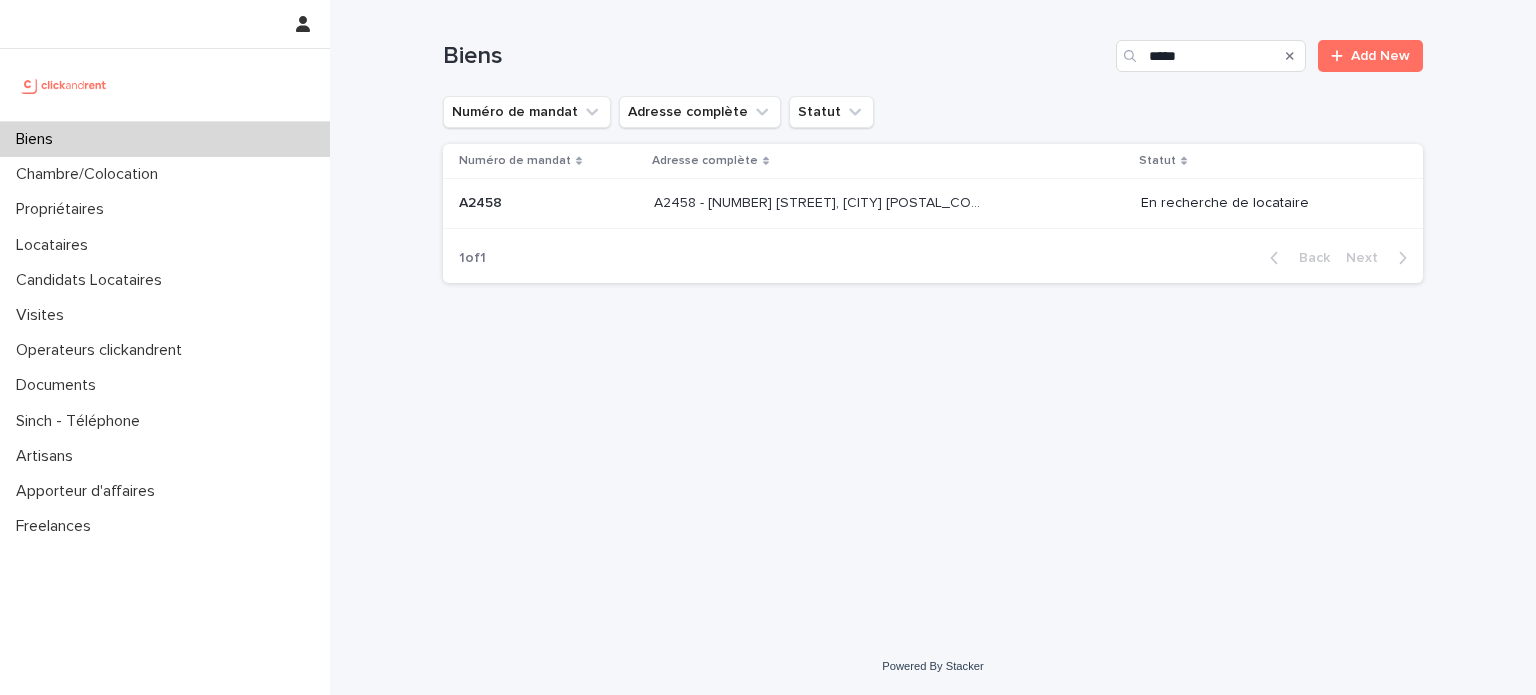 click on "A2458 - [NUMBER] [STREET], [CITY] [POSTAL_CODE]" at bounding box center (822, 201) 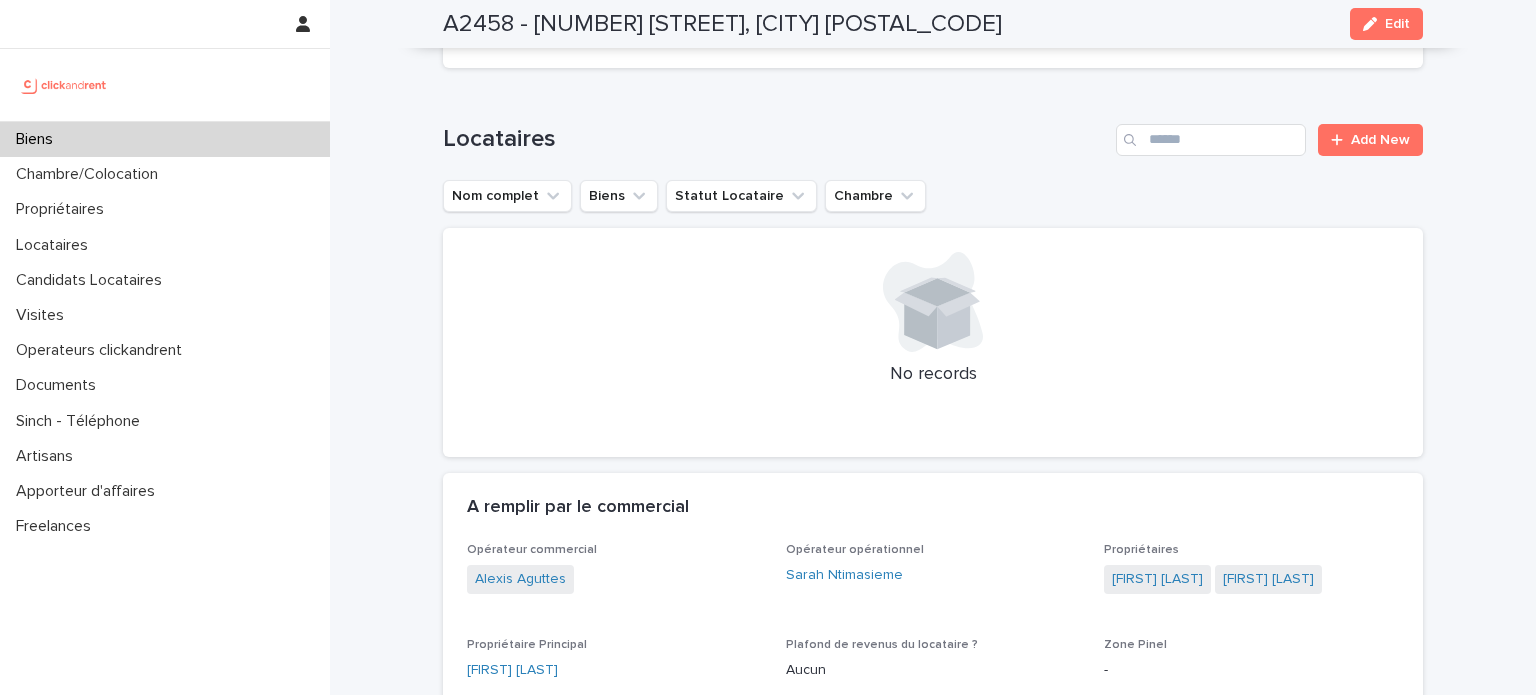 scroll, scrollTop: 868, scrollLeft: 0, axis: vertical 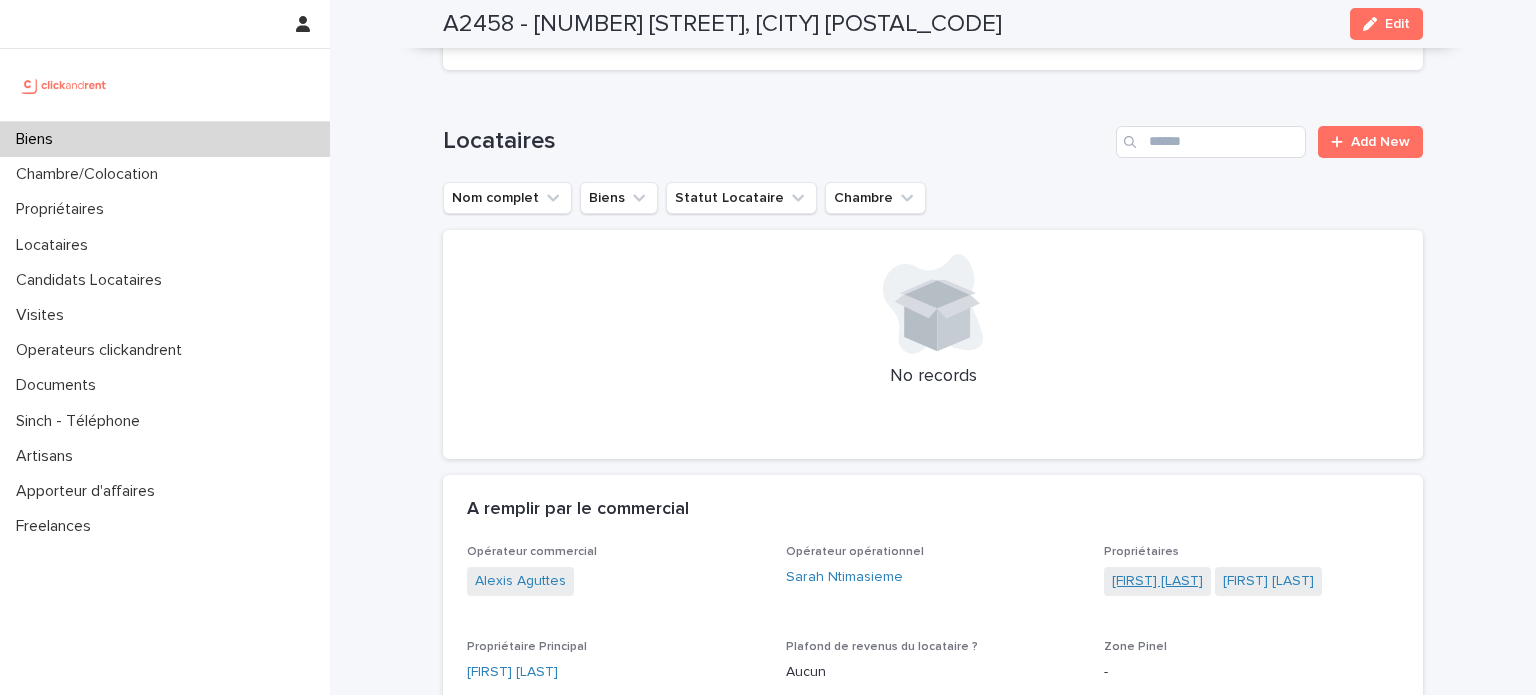 click on "[FIRST] [LAST]" at bounding box center (1157, 581) 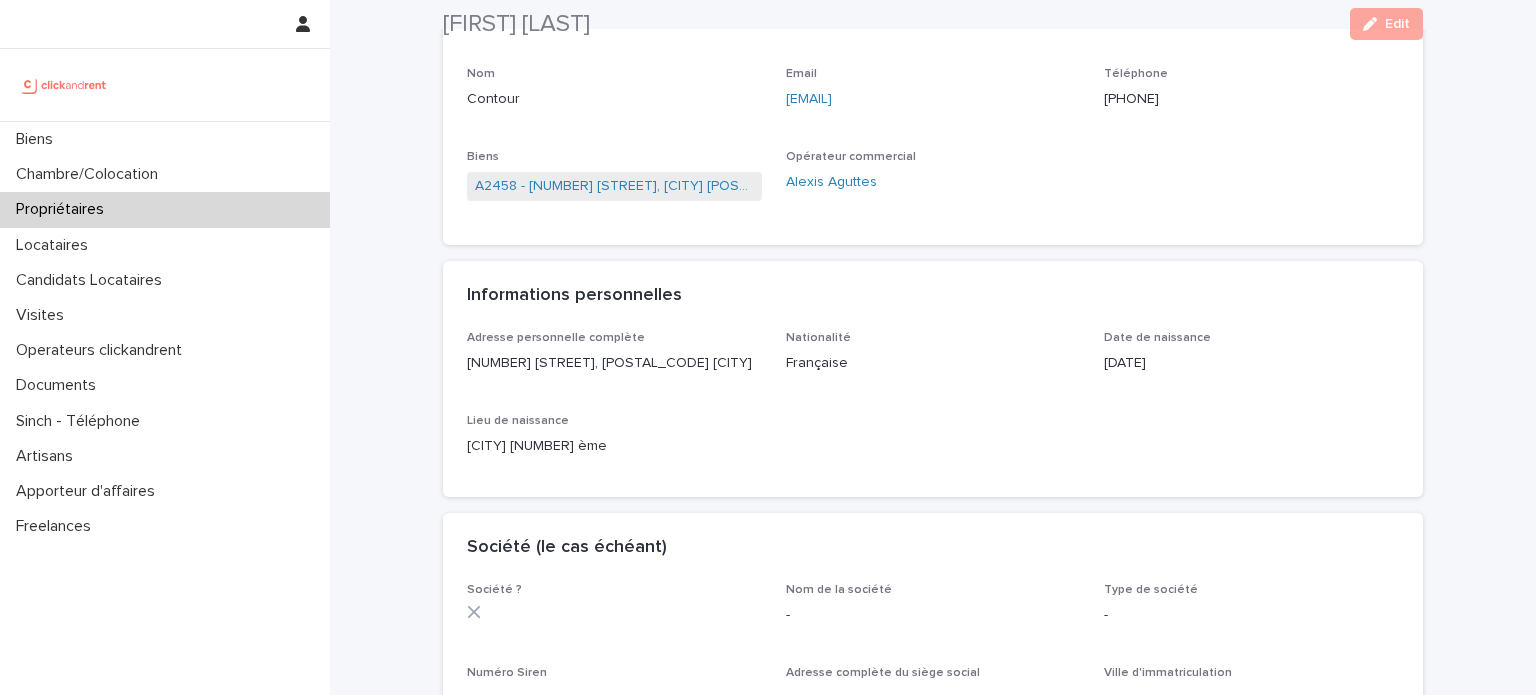 scroll, scrollTop: 228, scrollLeft: 0, axis: vertical 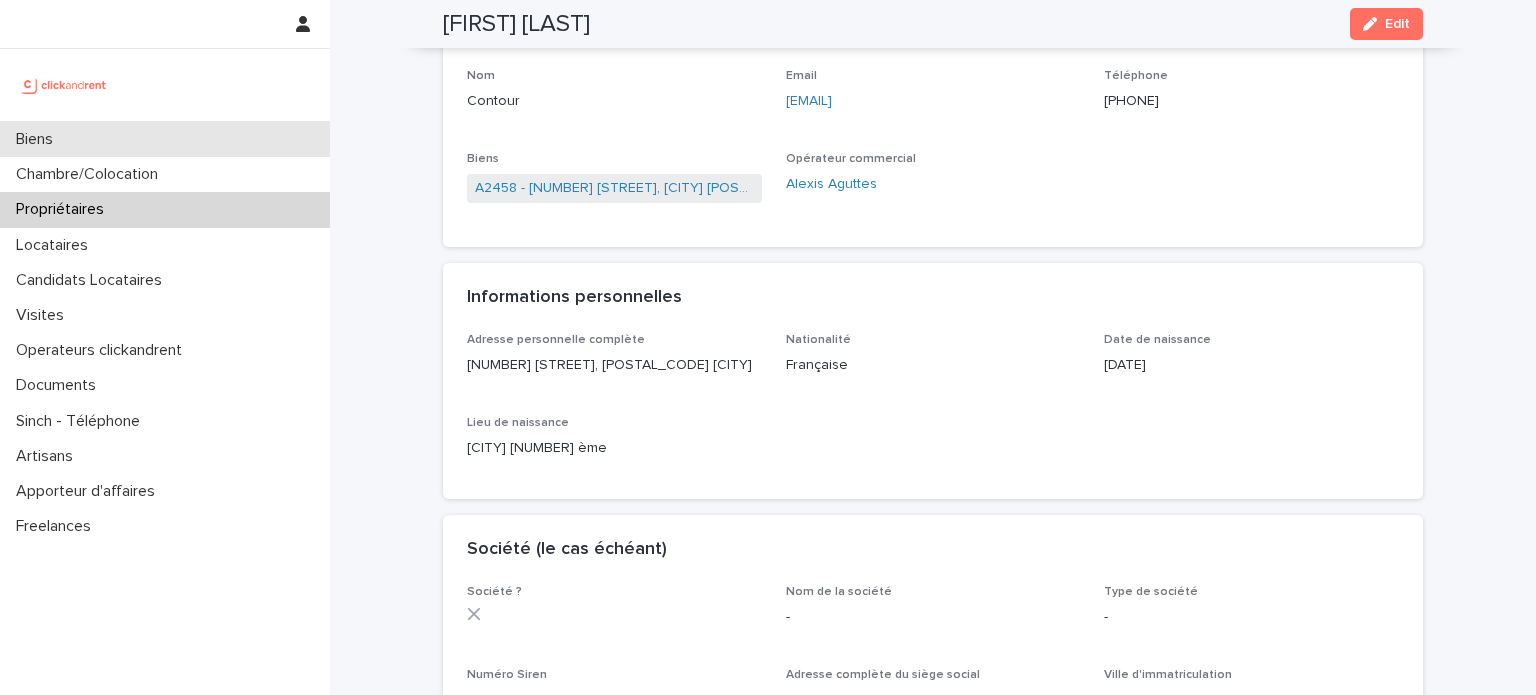 click on "Biens" at bounding box center [165, 139] 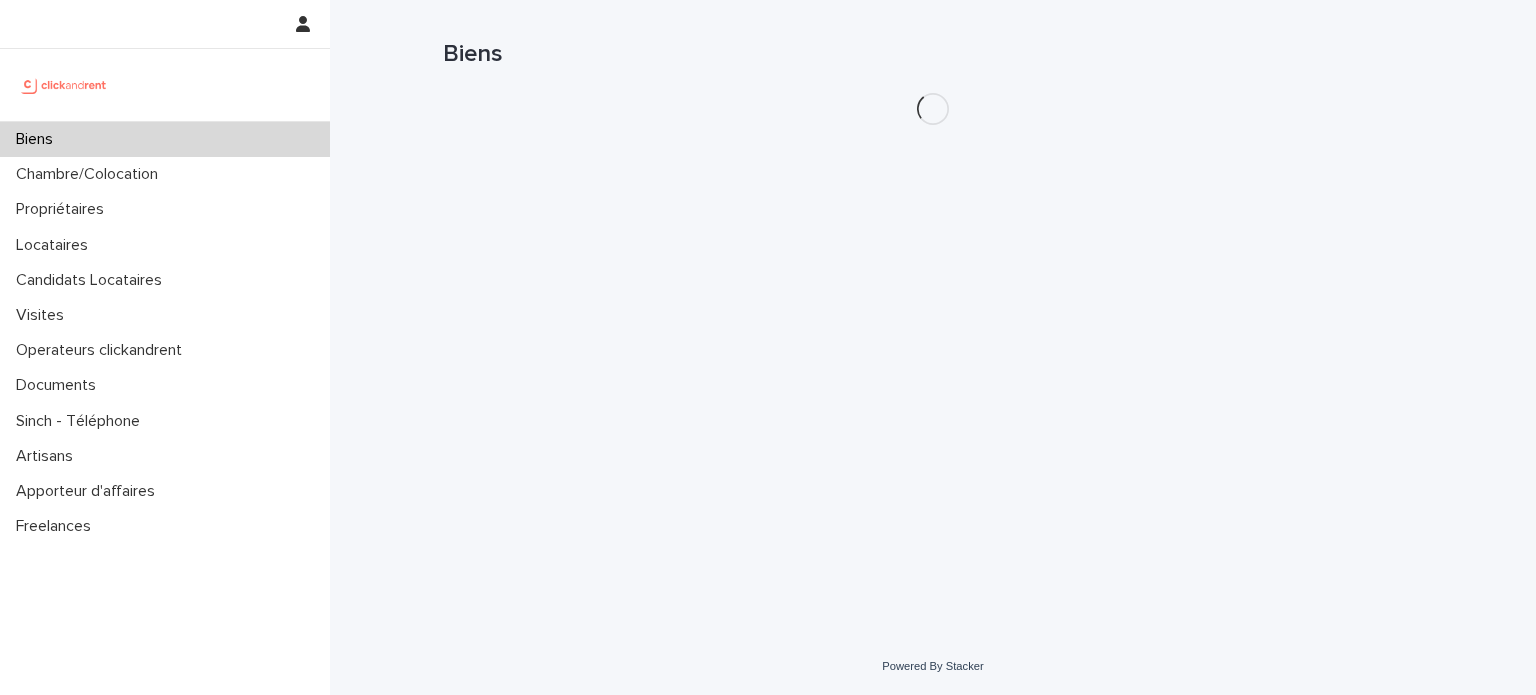 scroll, scrollTop: 0, scrollLeft: 0, axis: both 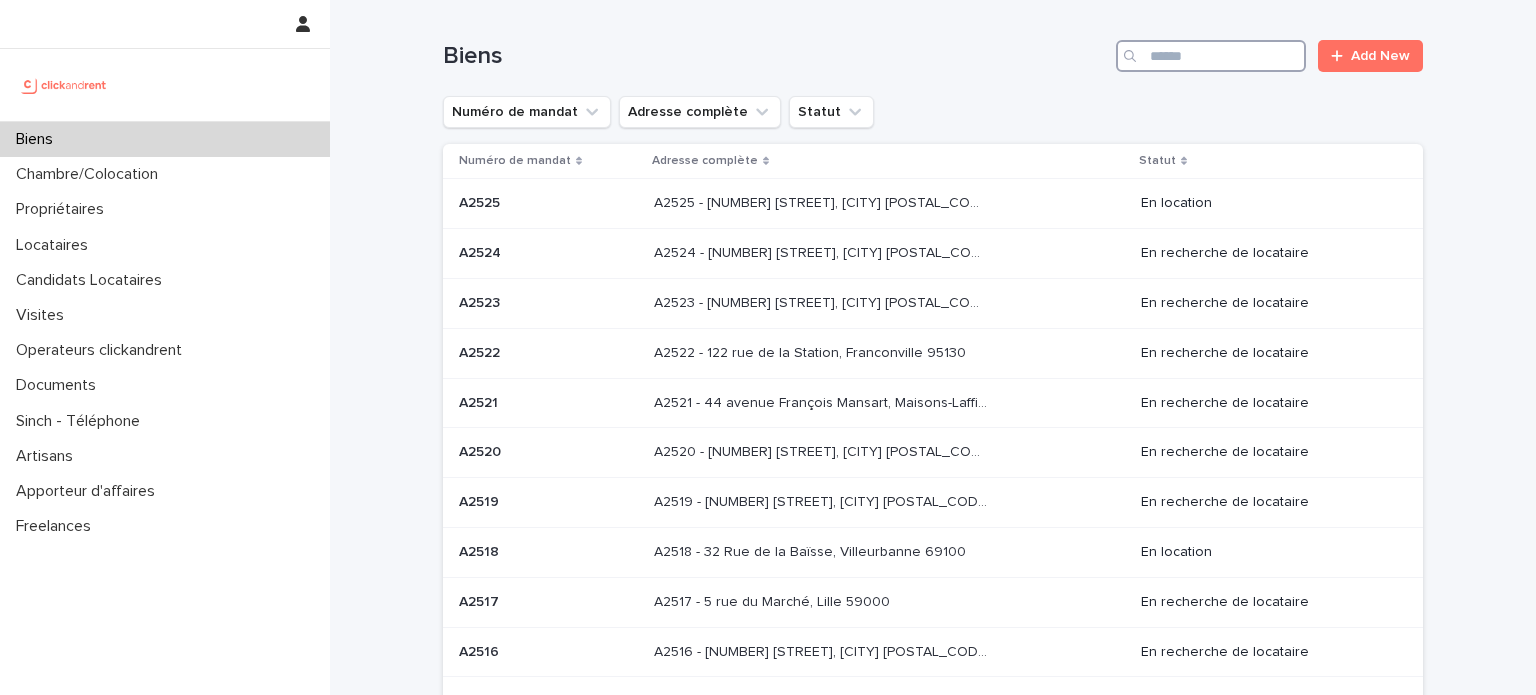 click at bounding box center [1211, 56] 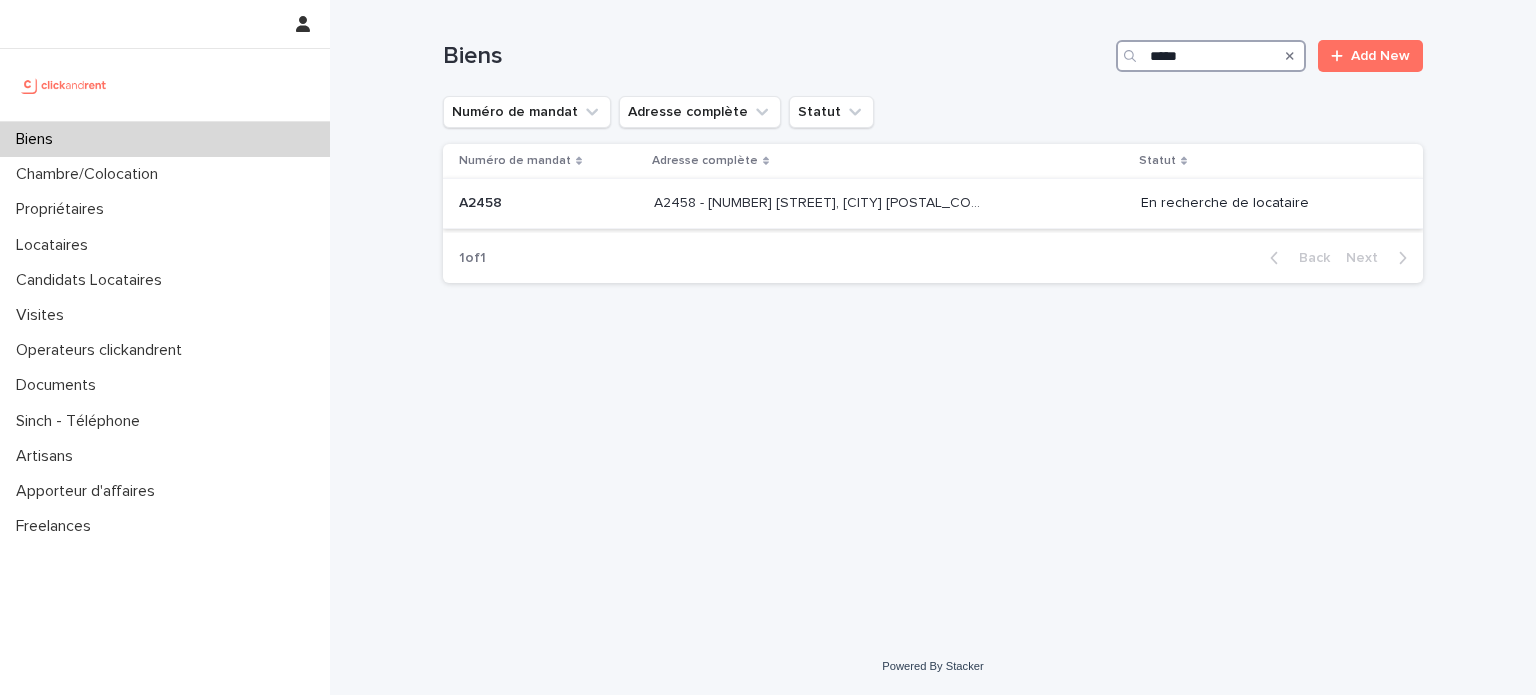 type on "*****" 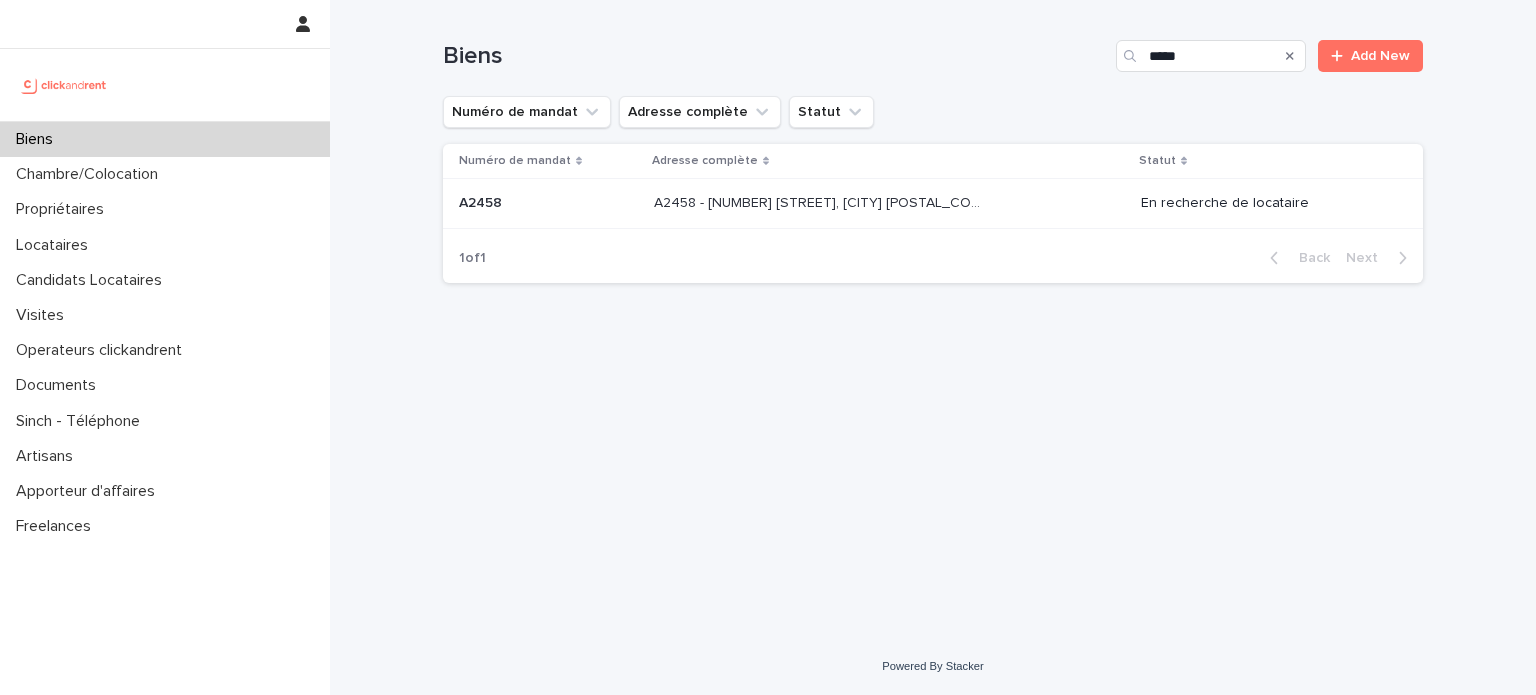 click on "A2458 - [NUMBER] [STREET], [CITY] [POSTAL_CODE] A2458 - [NUMBER] [STREET], [CITY] [POSTAL_CODE]" at bounding box center [889, 204] 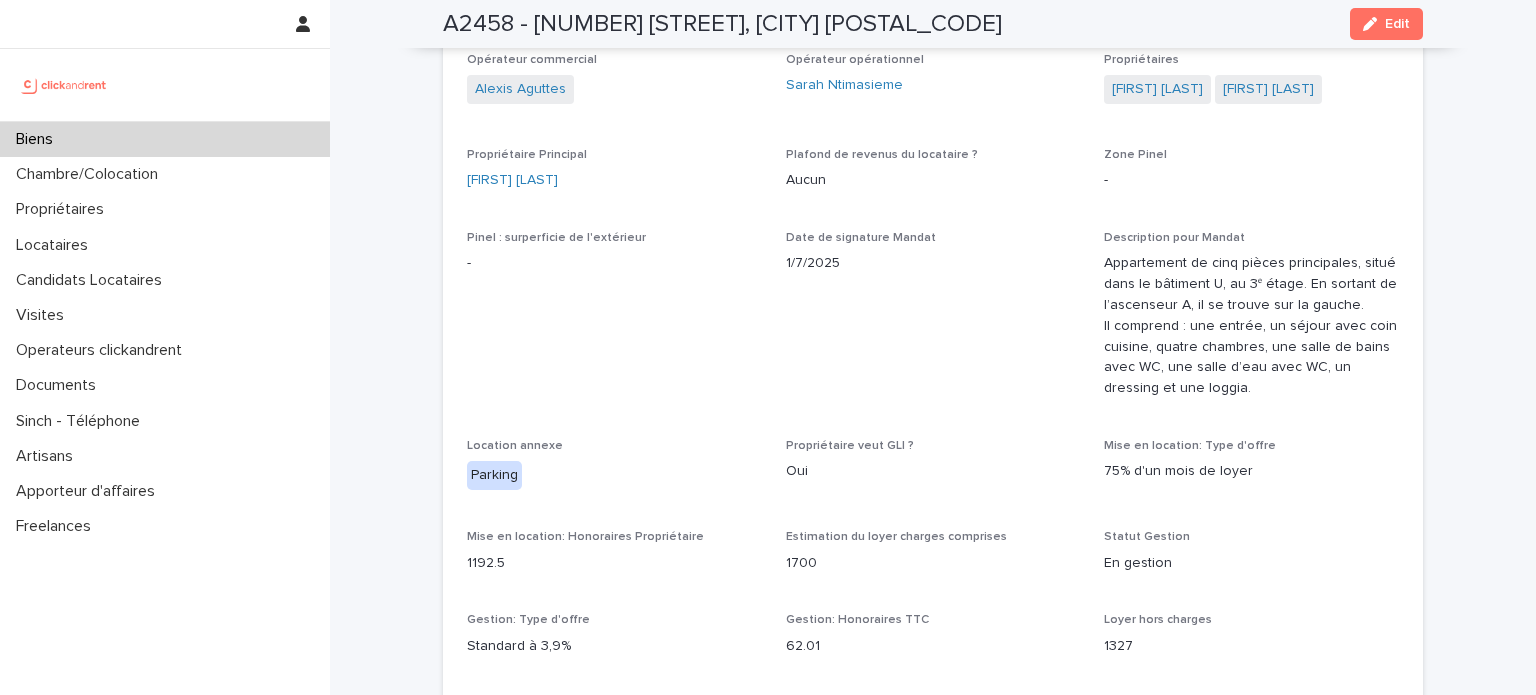 scroll, scrollTop: 1456, scrollLeft: 0, axis: vertical 